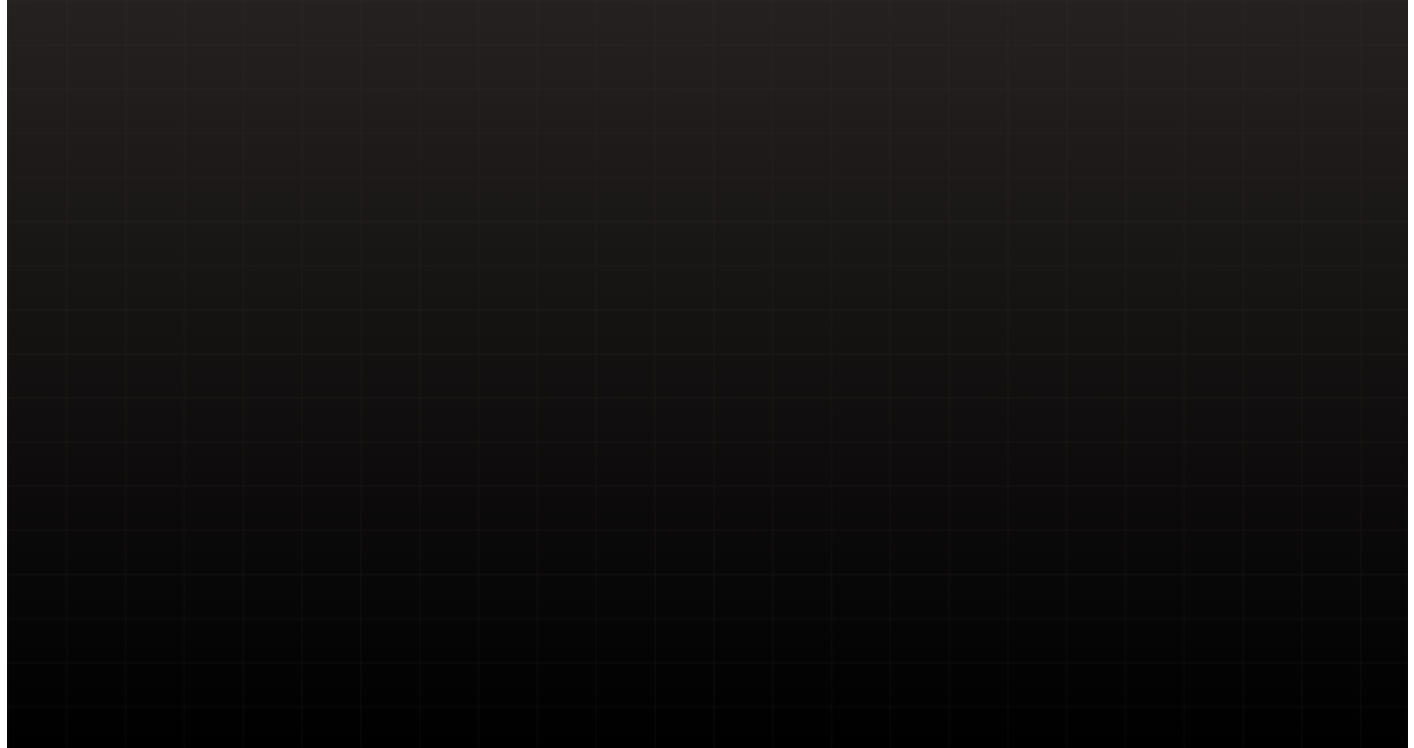 scroll, scrollTop: 0, scrollLeft: 0, axis: both 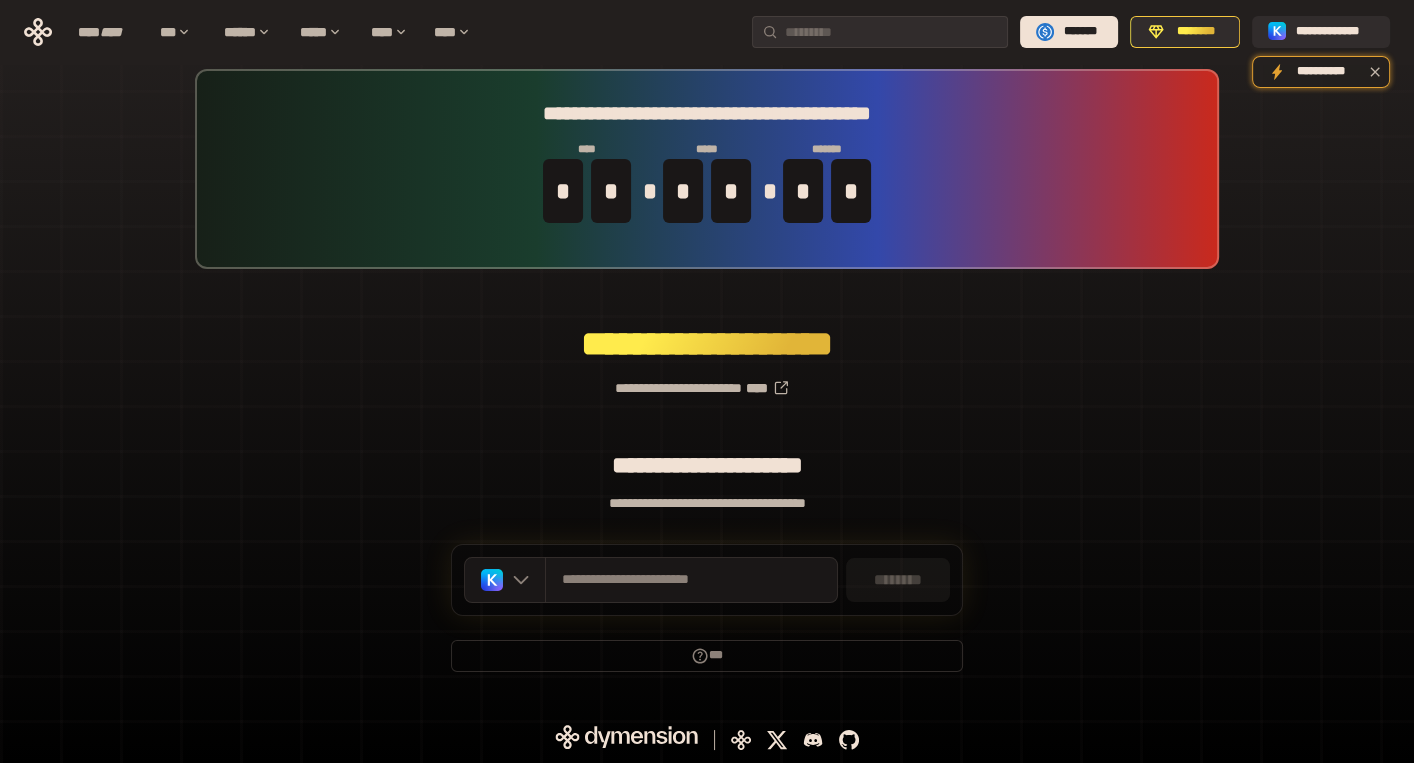 click on "********" at bounding box center [898, 580] 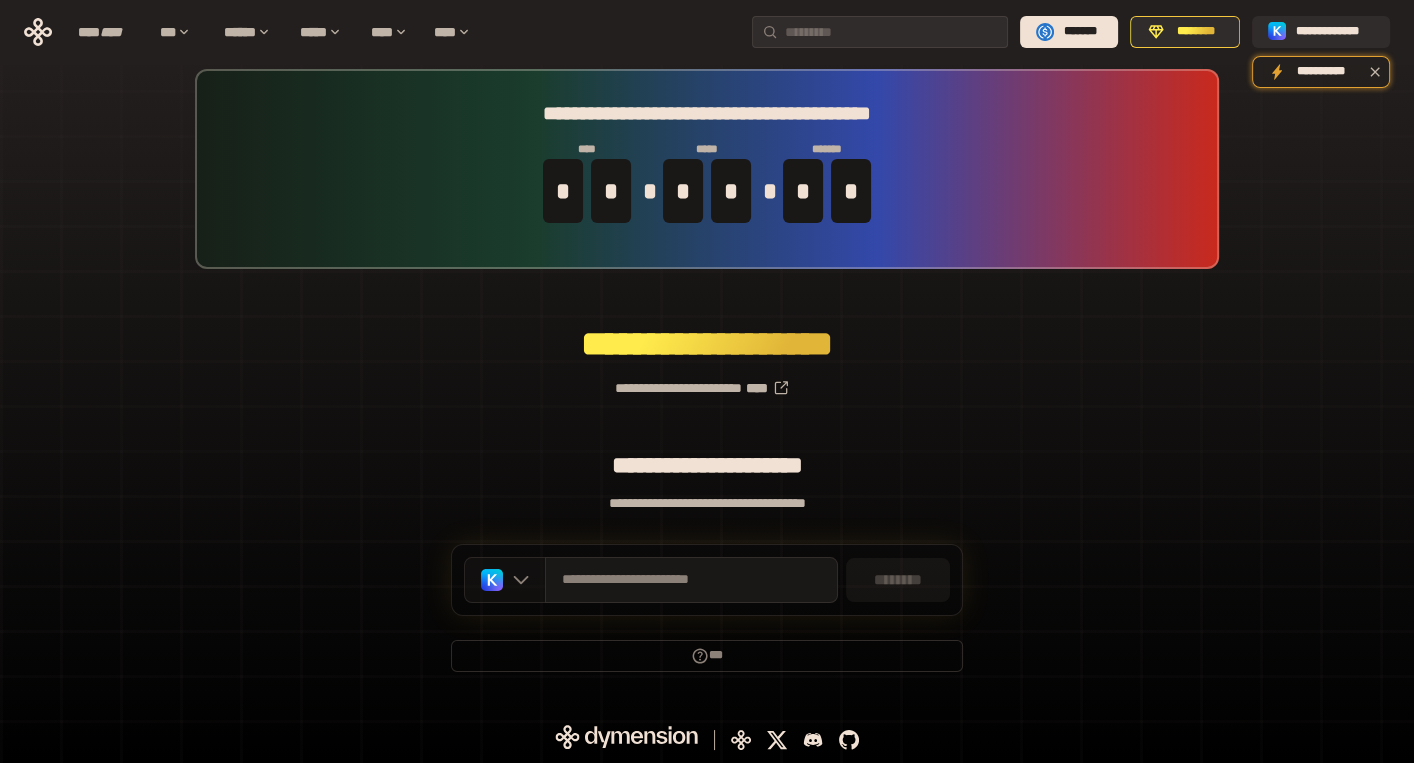 click 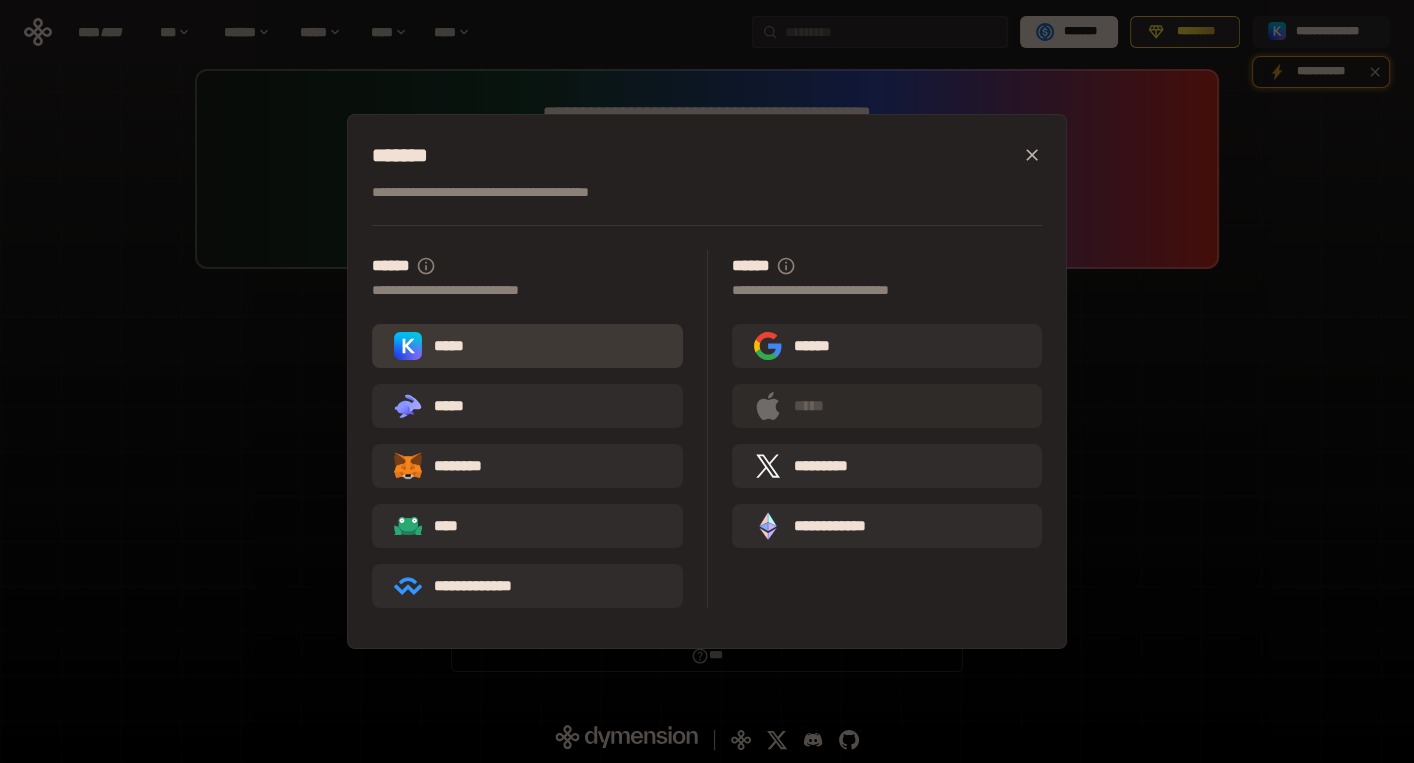 click on "*****" at bounding box center (527, 346) 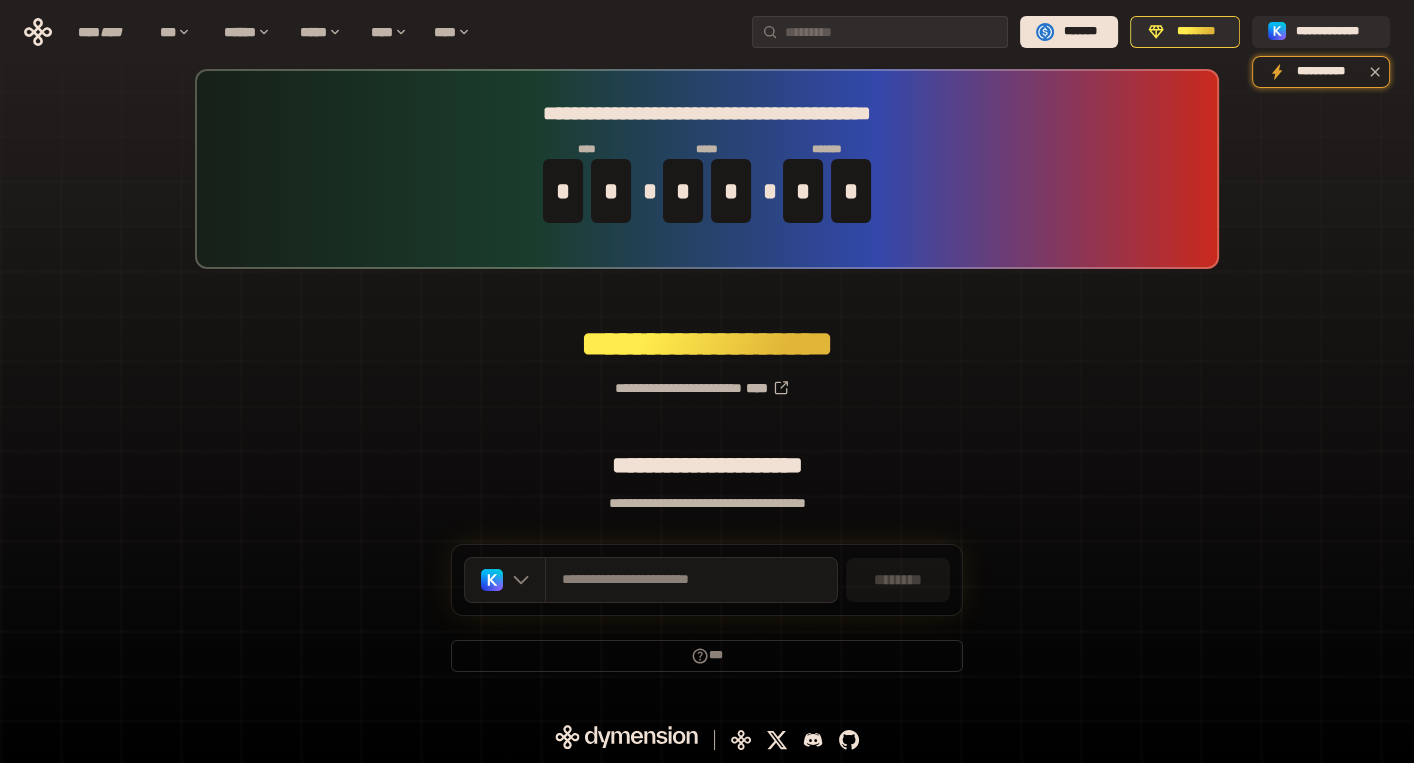 click on "********" at bounding box center (898, 580) 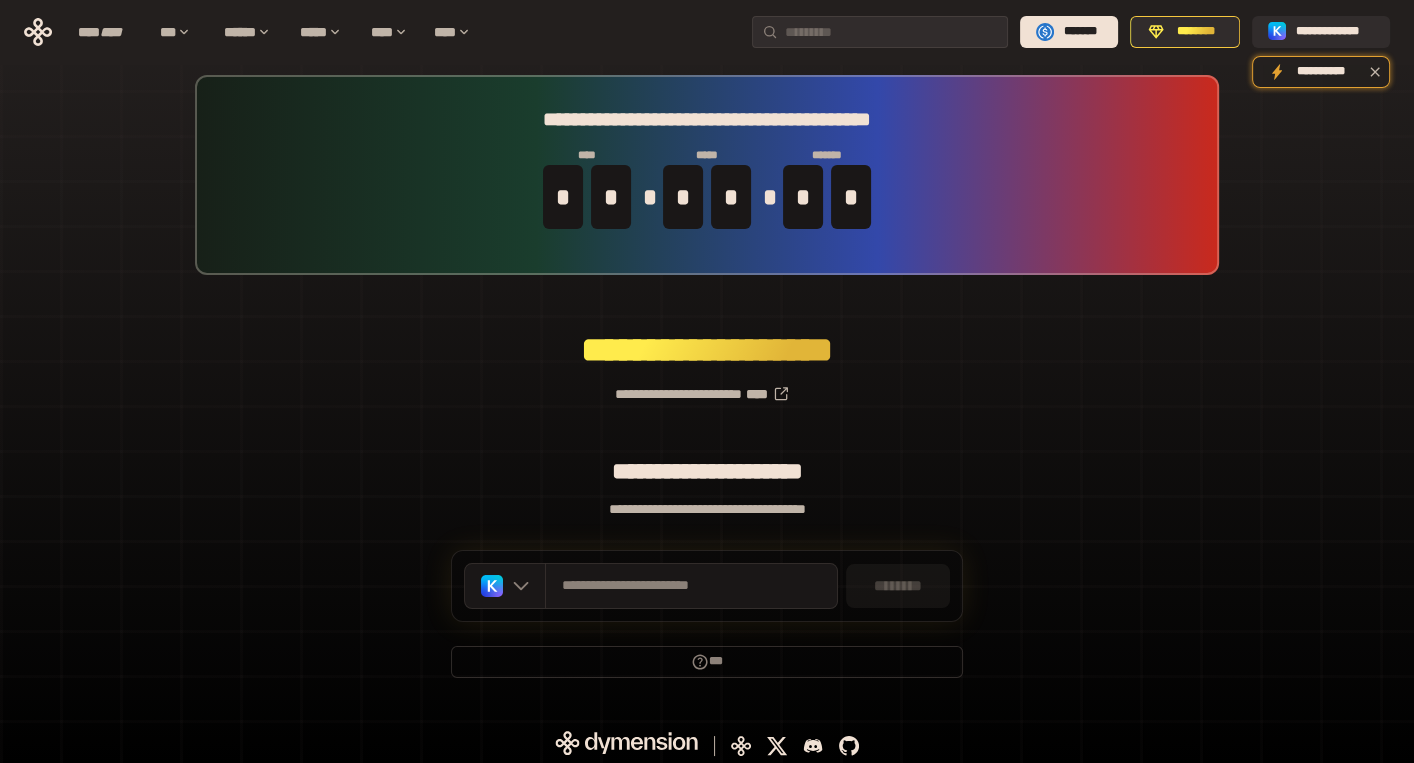 scroll, scrollTop: 19, scrollLeft: 0, axis: vertical 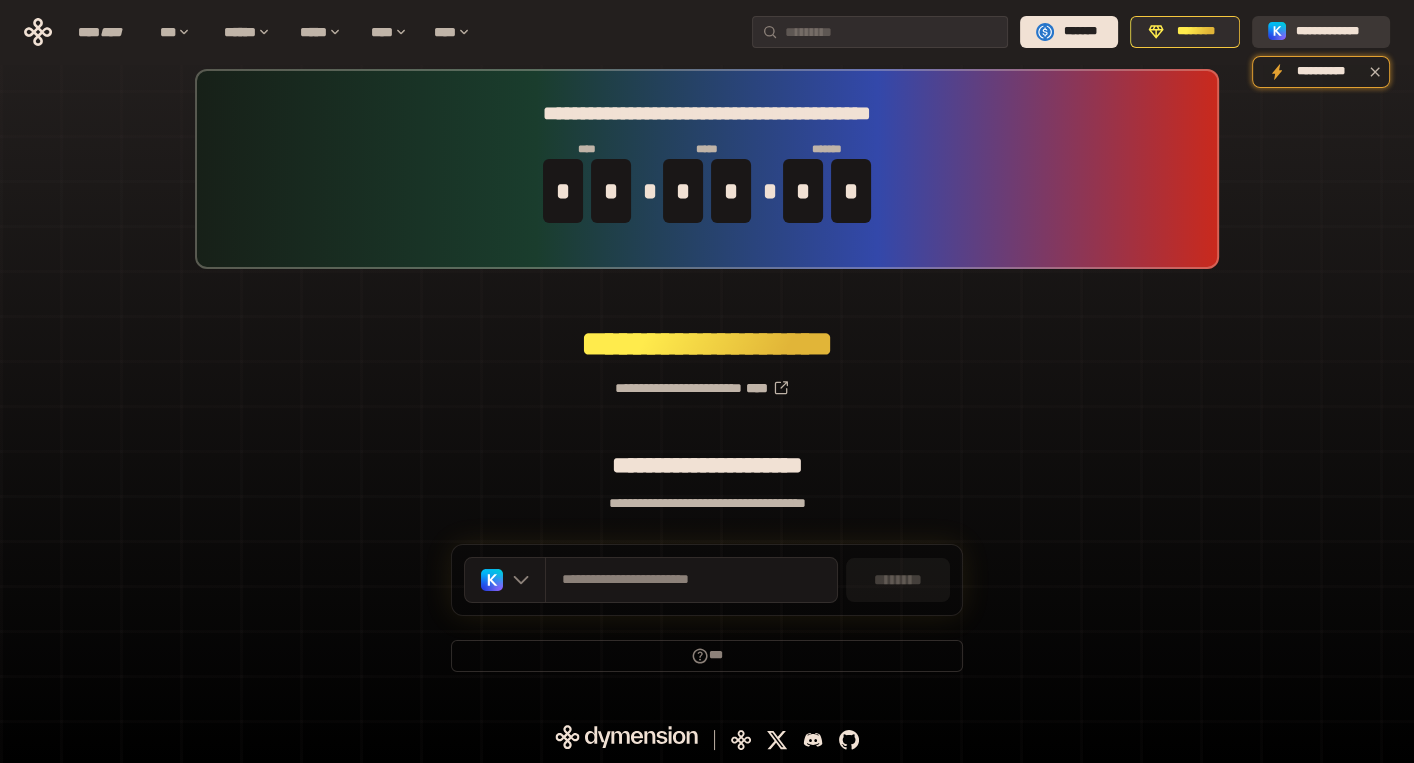 click on "**********" at bounding box center (1335, 32) 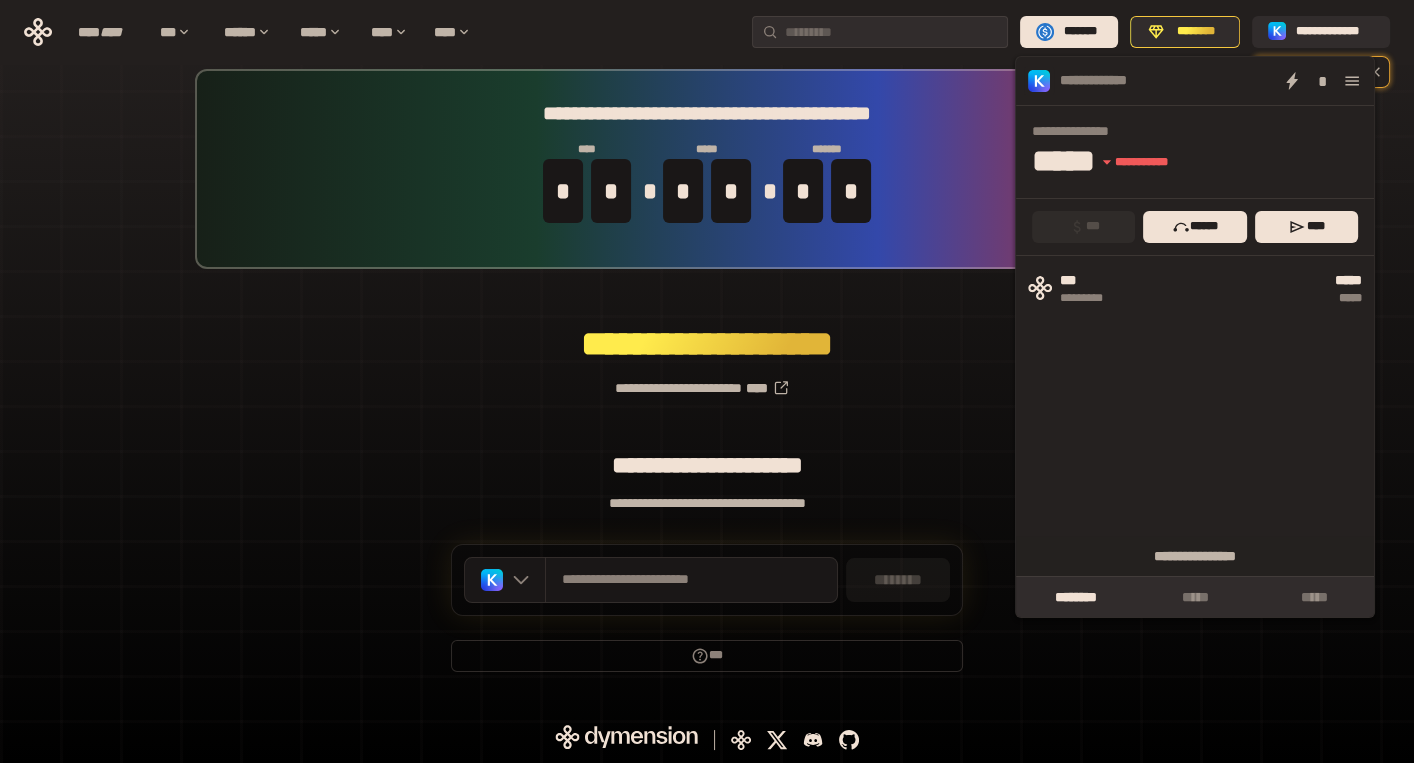 click on "**********" at bounding box center [707, 380] 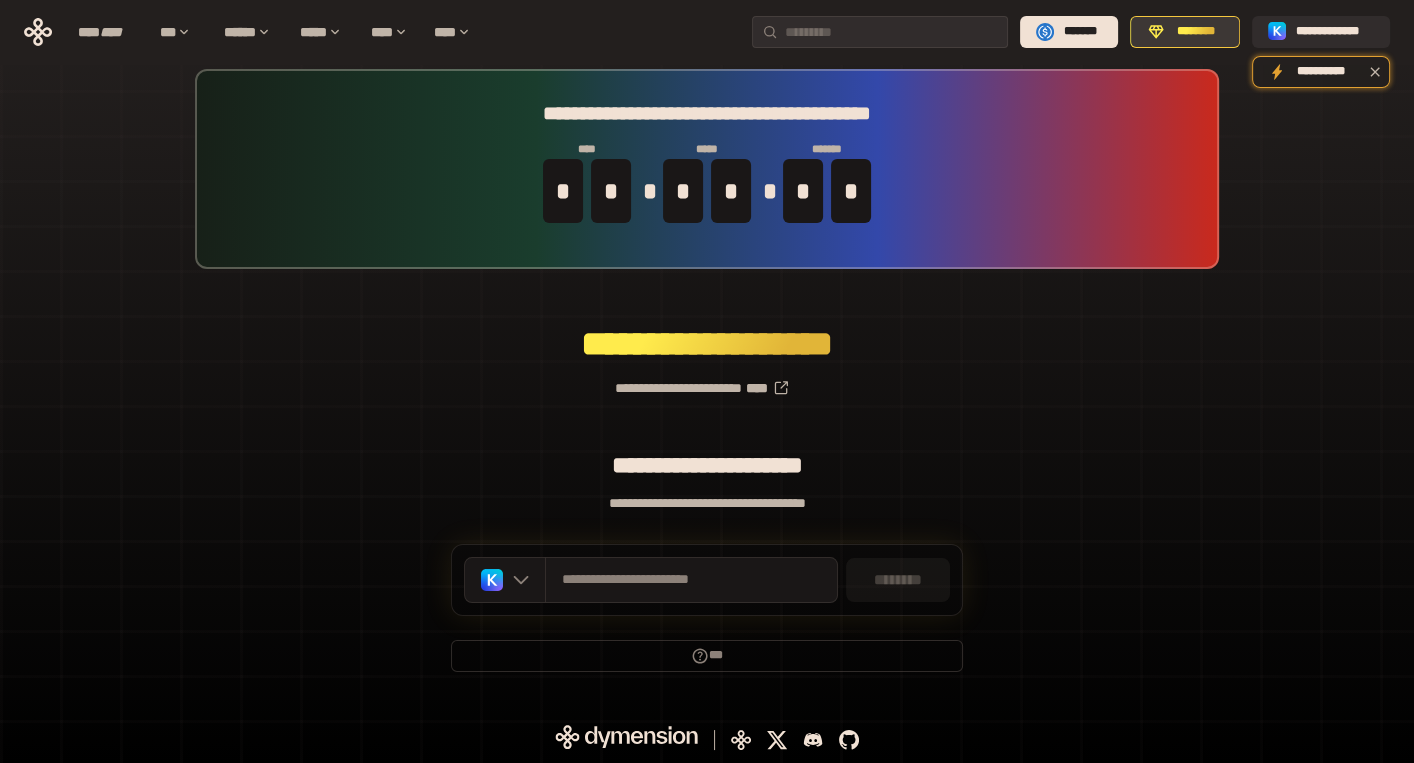 click on "********" at bounding box center [1196, 32] 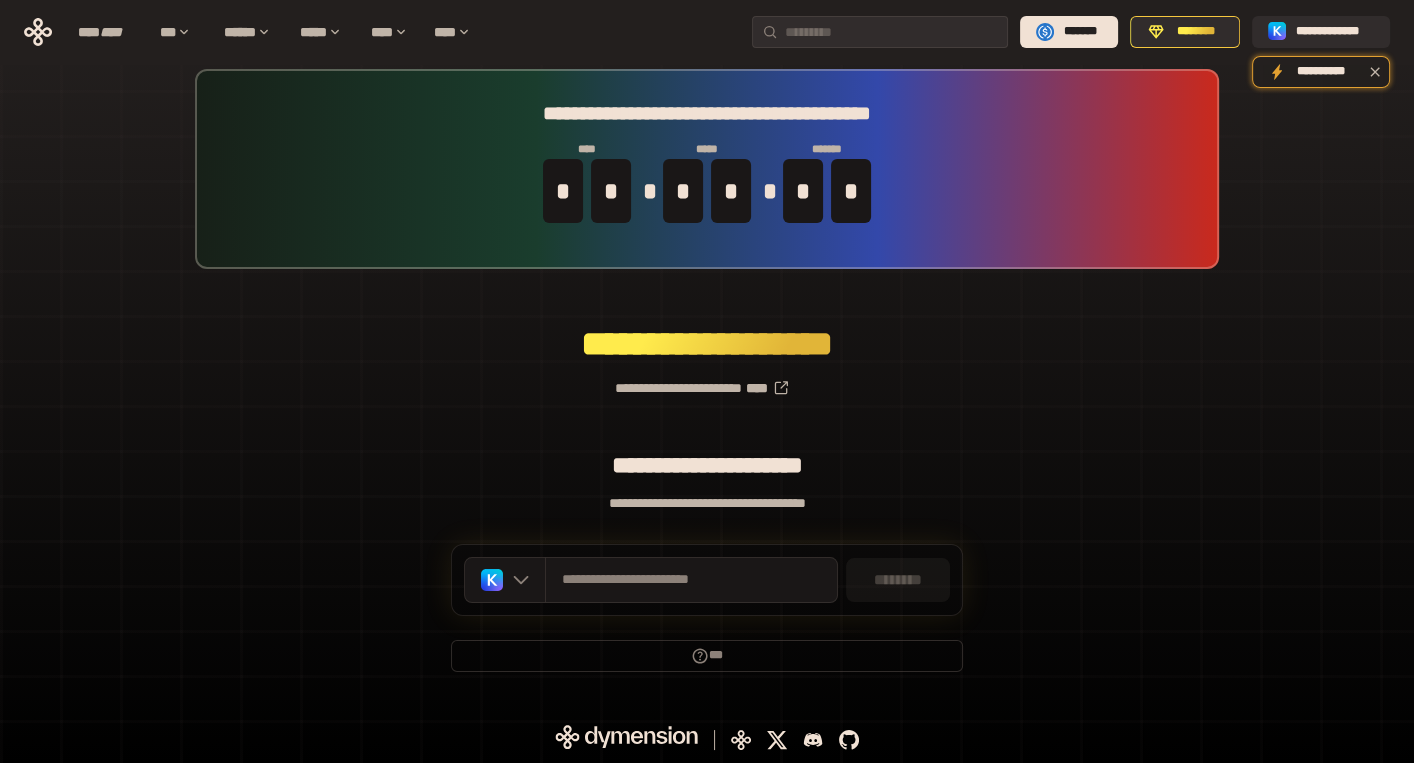 click on "**********" at bounding box center [707, 32] 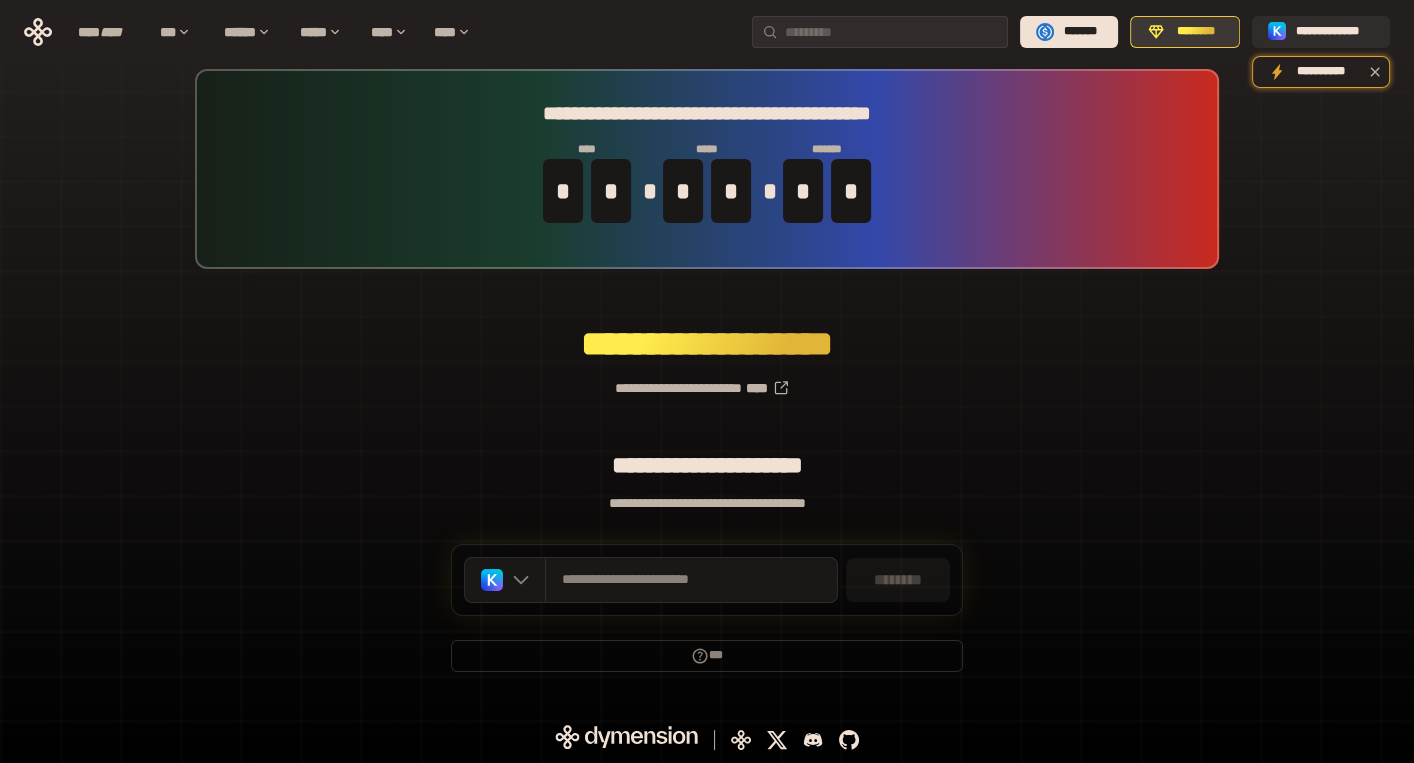 click on "********" at bounding box center (1196, 32) 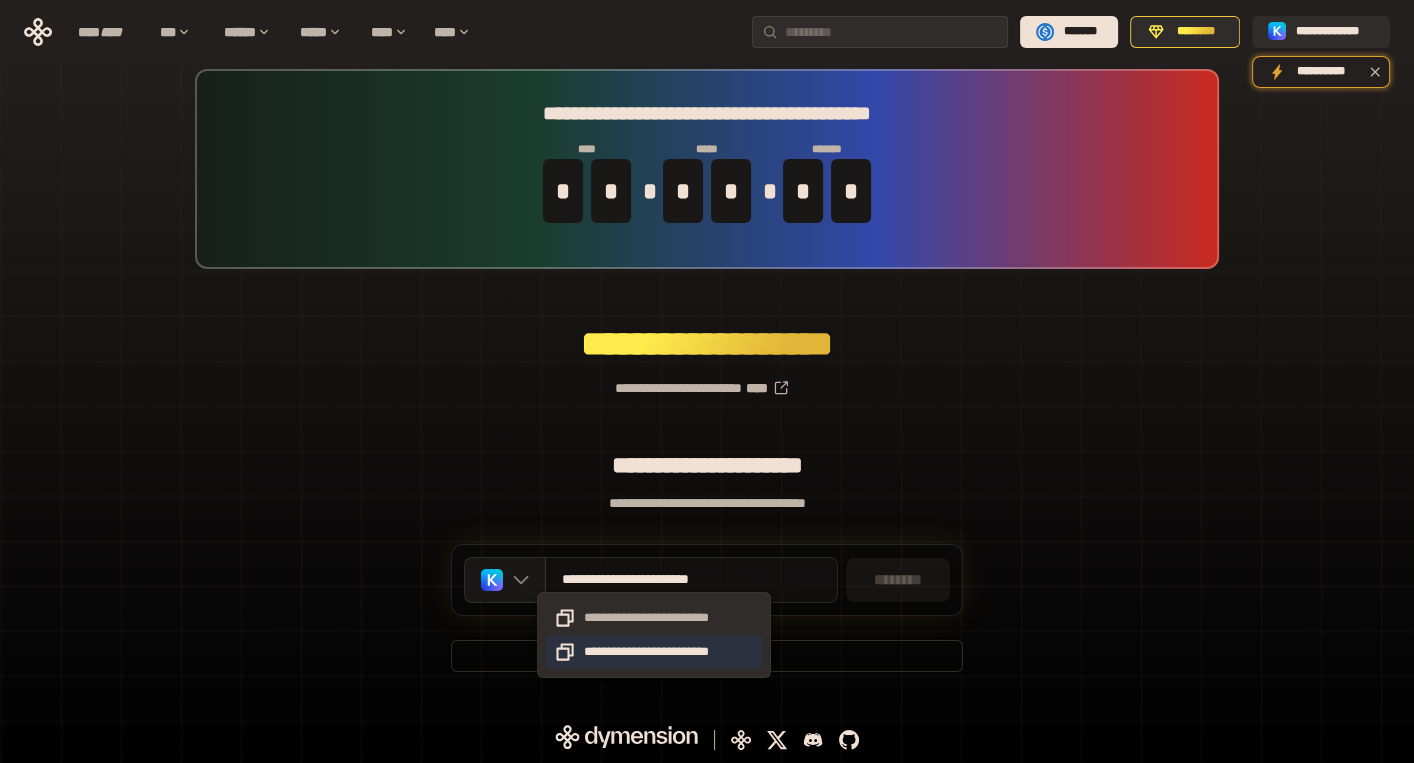 click on "**********" at bounding box center [654, 652] 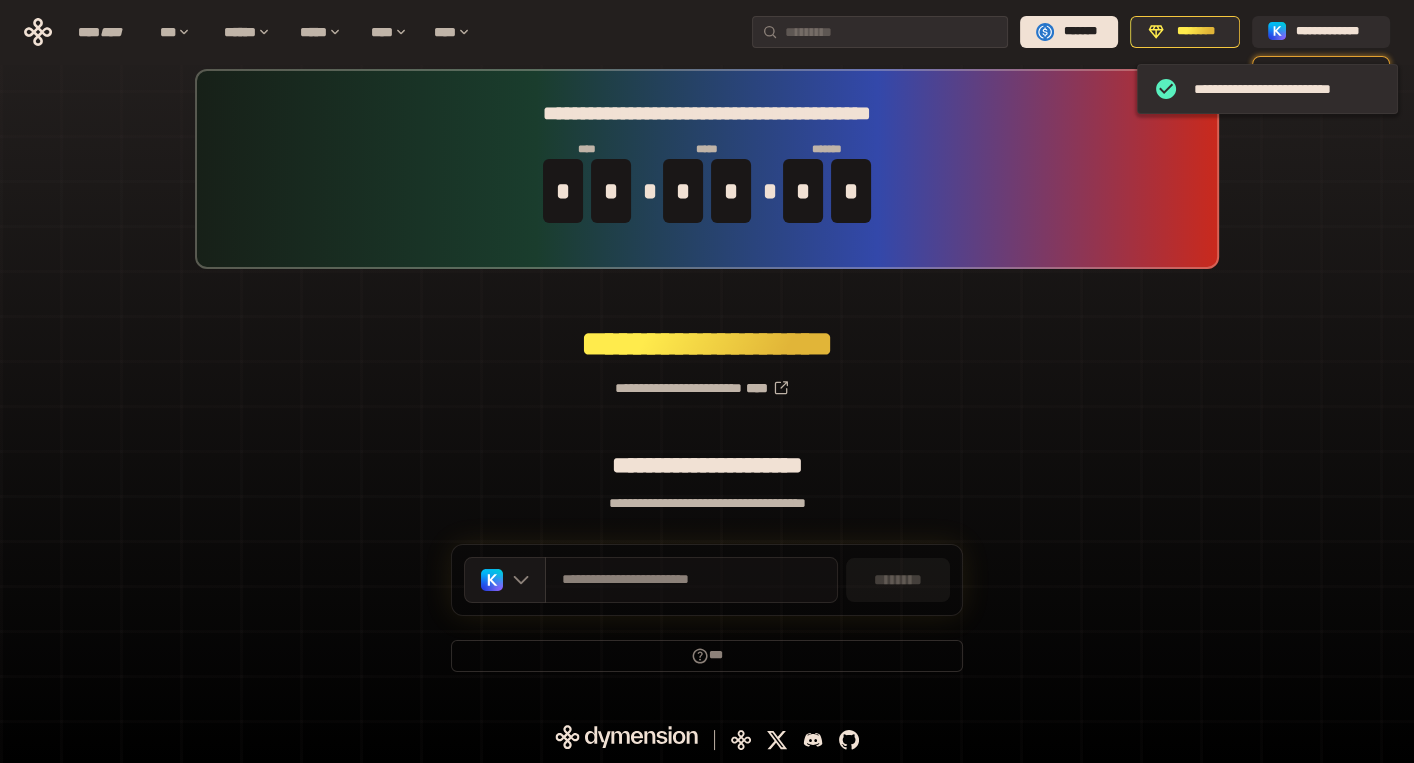 click on "********" at bounding box center (898, 580) 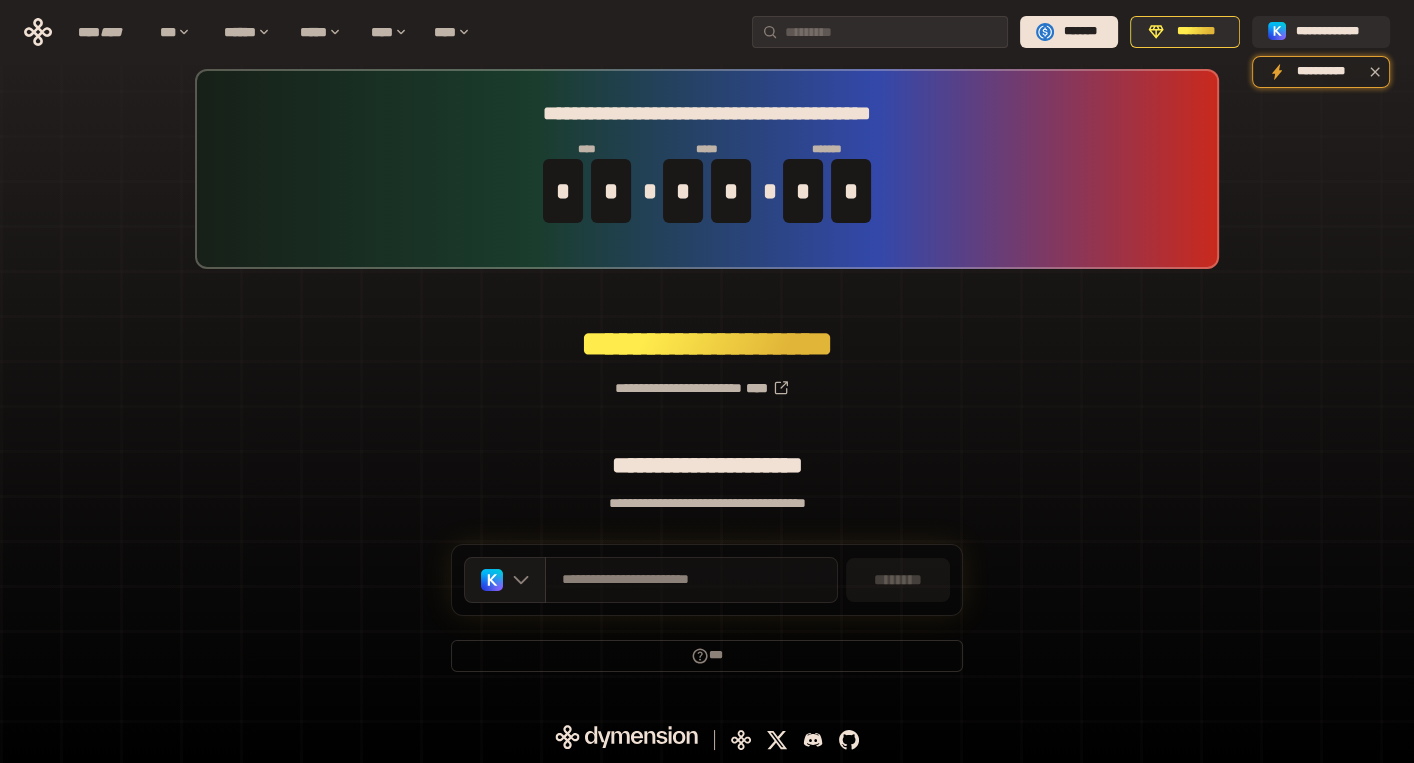 click on "**********" at bounding box center [707, 380] 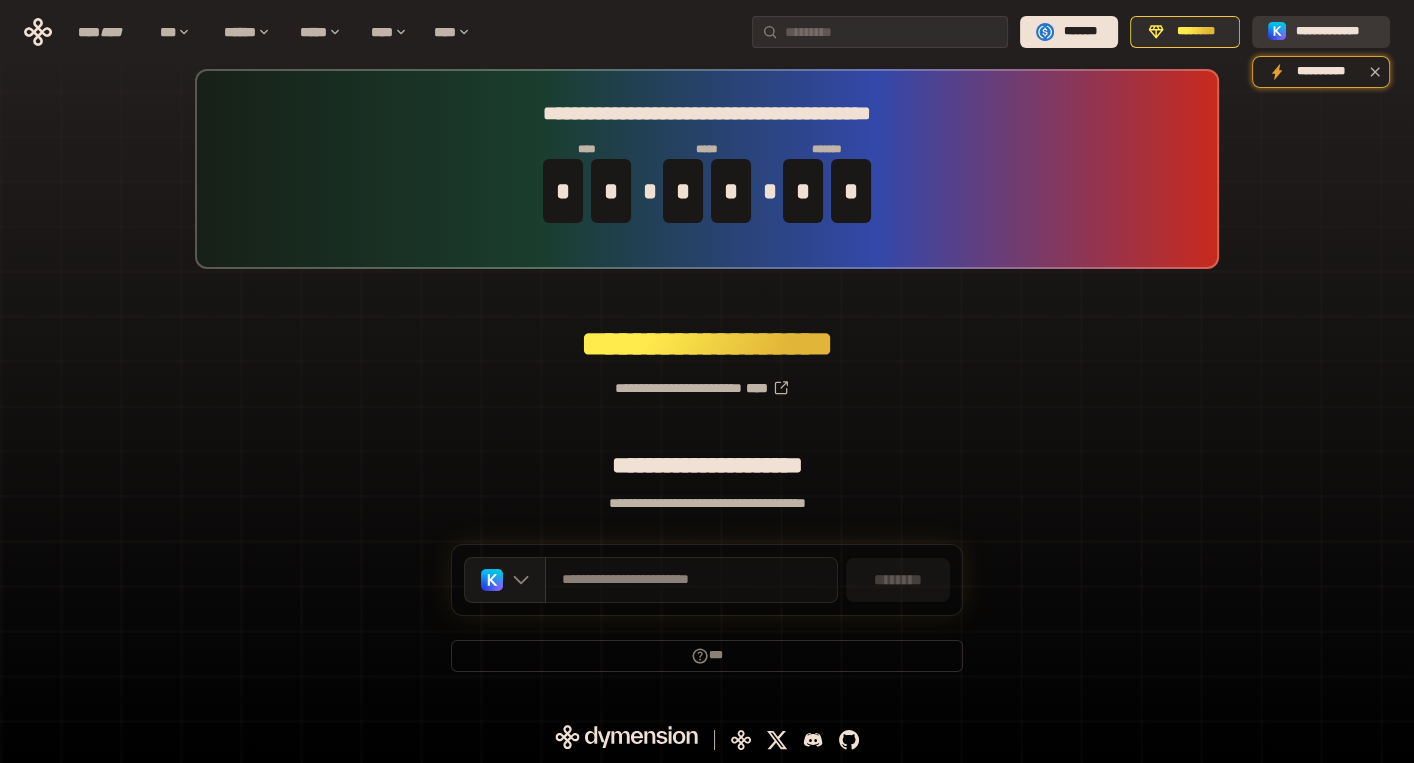click on "**********" at bounding box center [1335, 32] 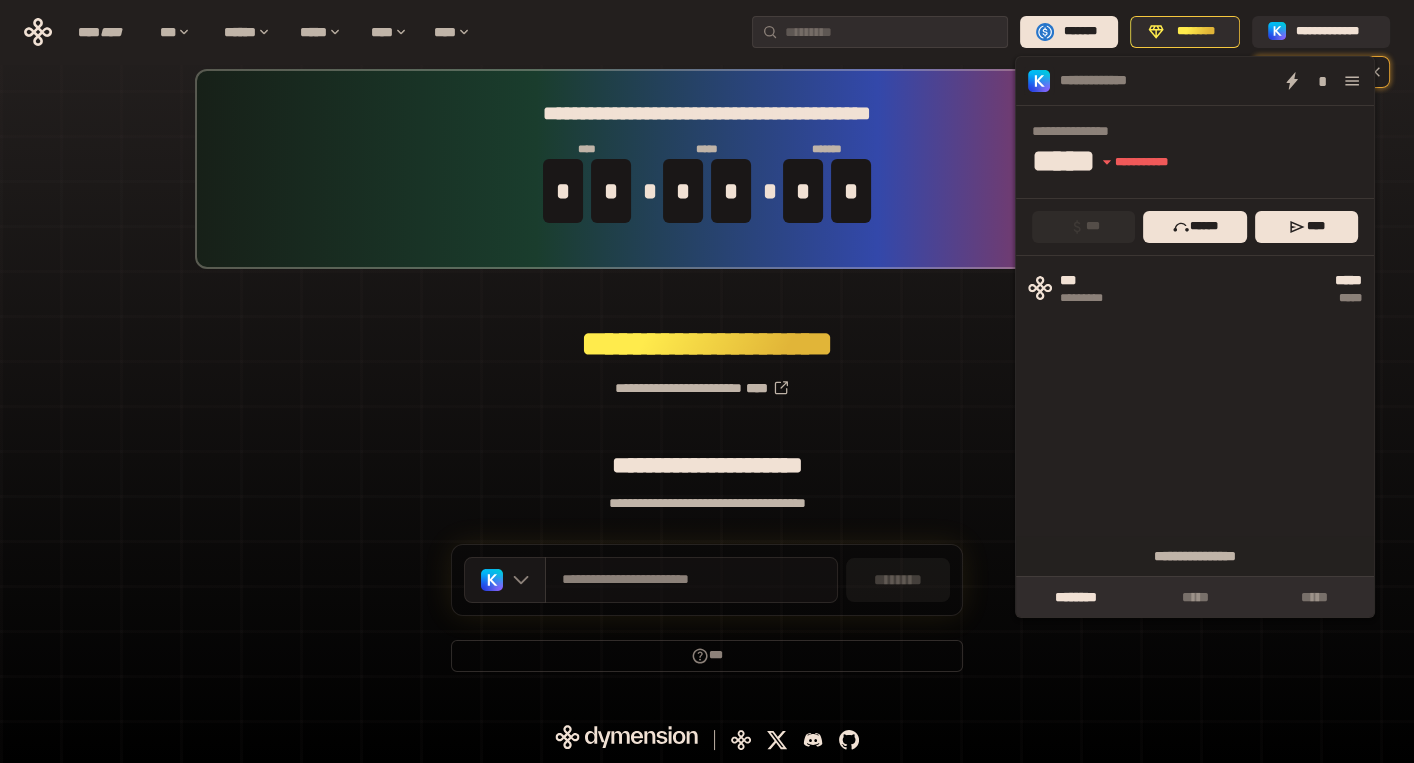 click on "**********" at bounding box center [707, 380] 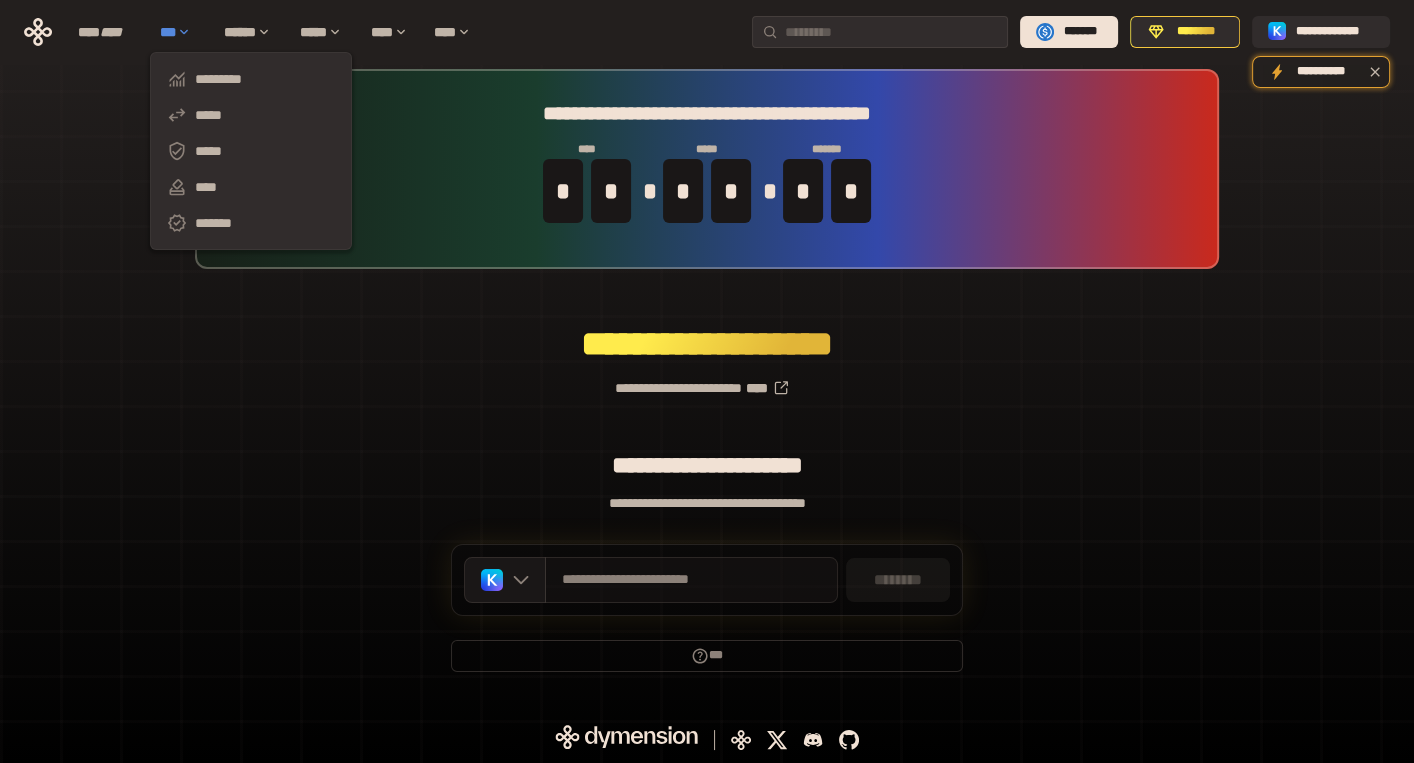 click on "***" at bounding box center (182, 32) 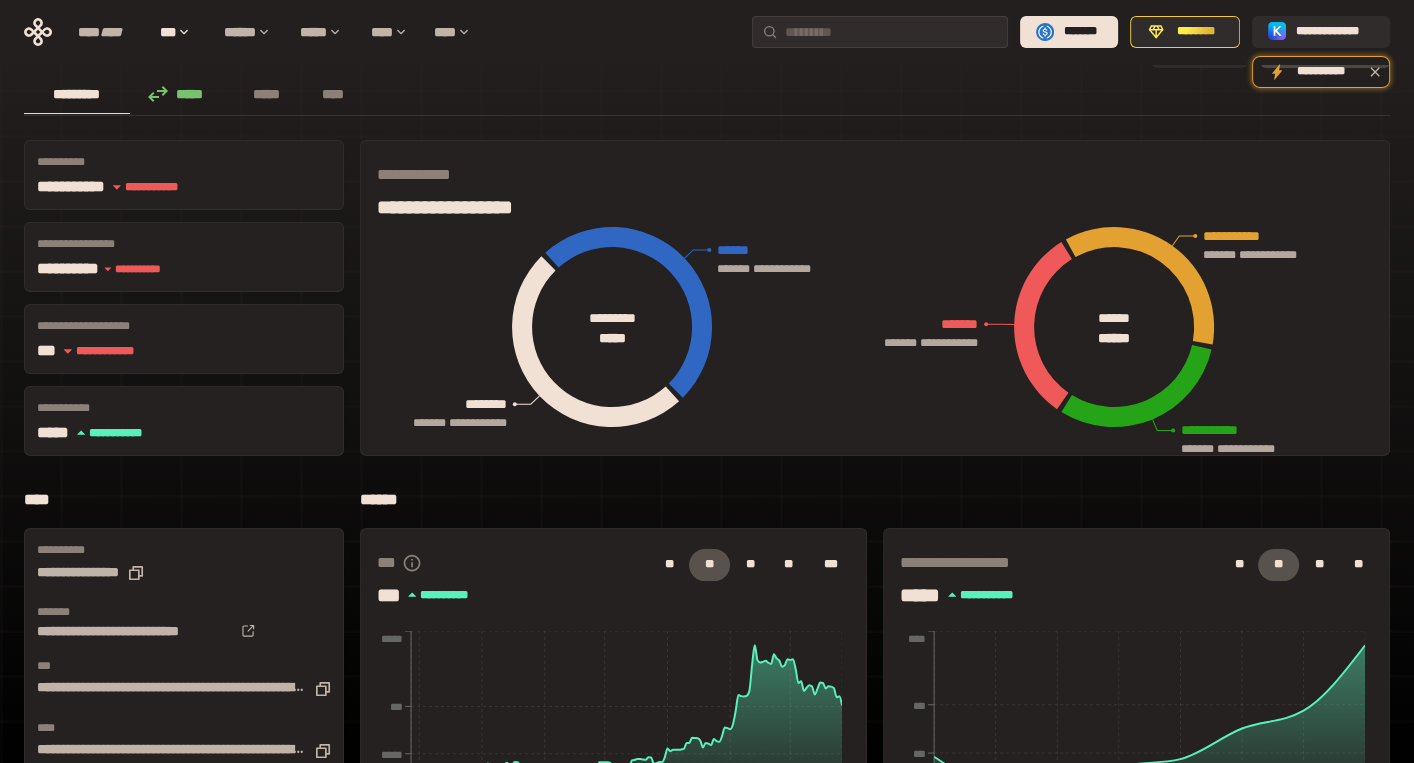 scroll, scrollTop: 0, scrollLeft: 0, axis: both 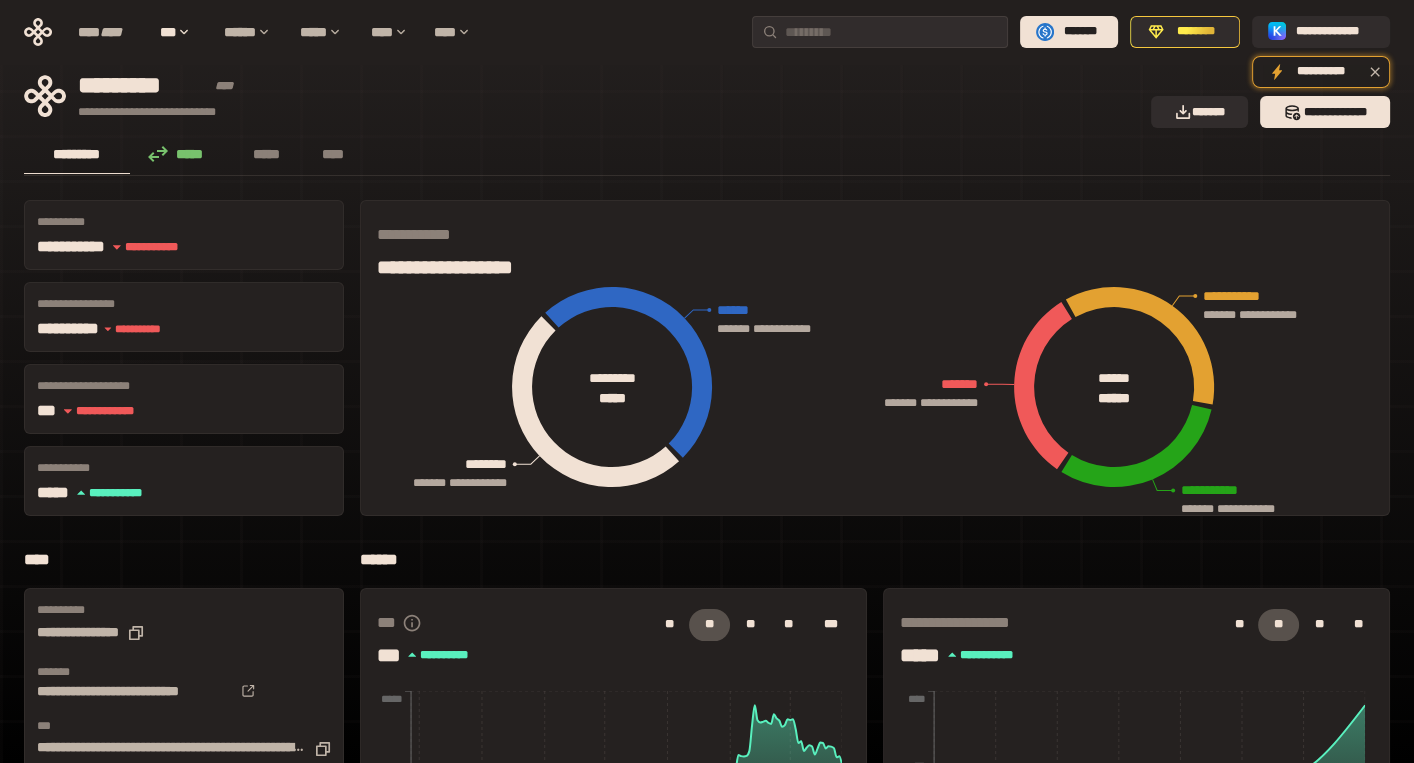 drag, startPoint x: 927, startPoint y: 246, endPoint x: 1169, endPoint y: 142, distance: 263.40085 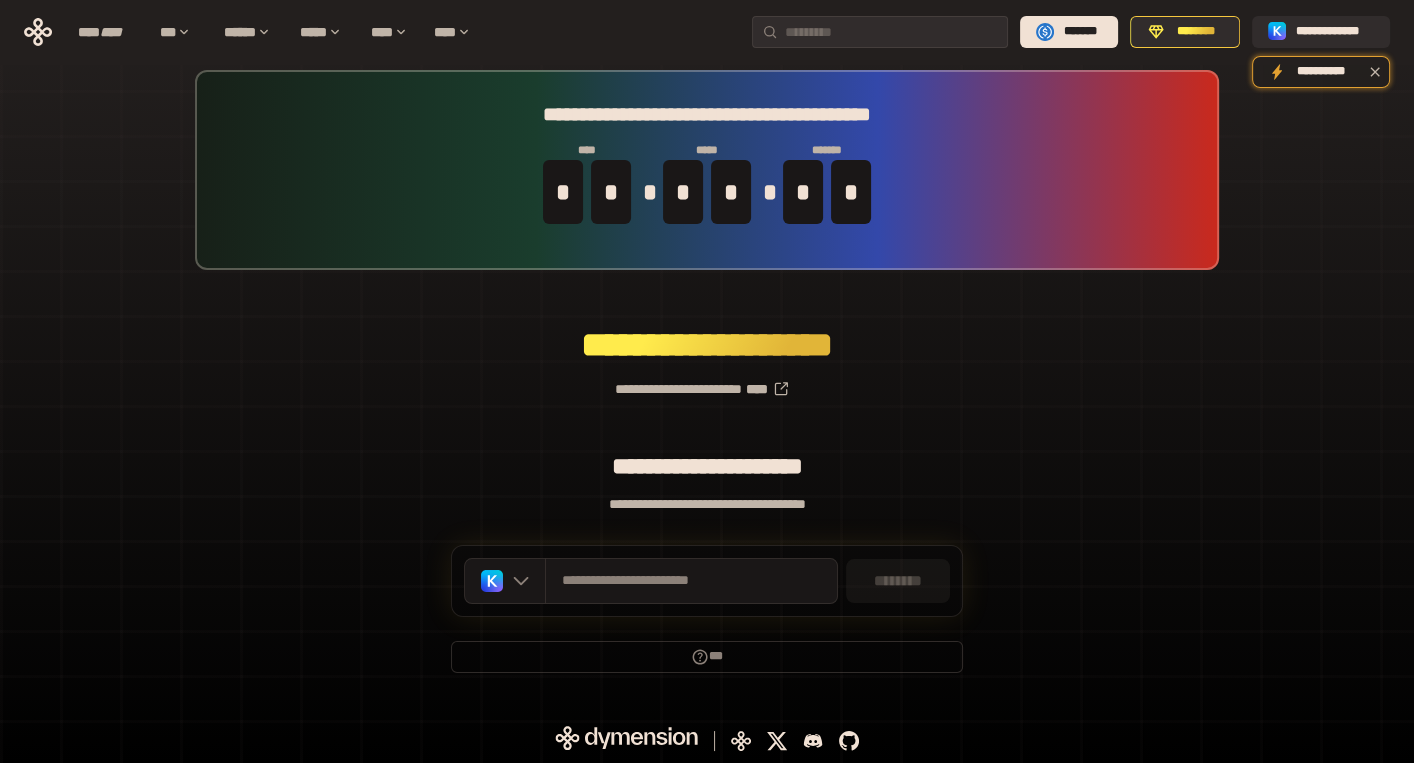 scroll, scrollTop: 19, scrollLeft: 0, axis: vertical 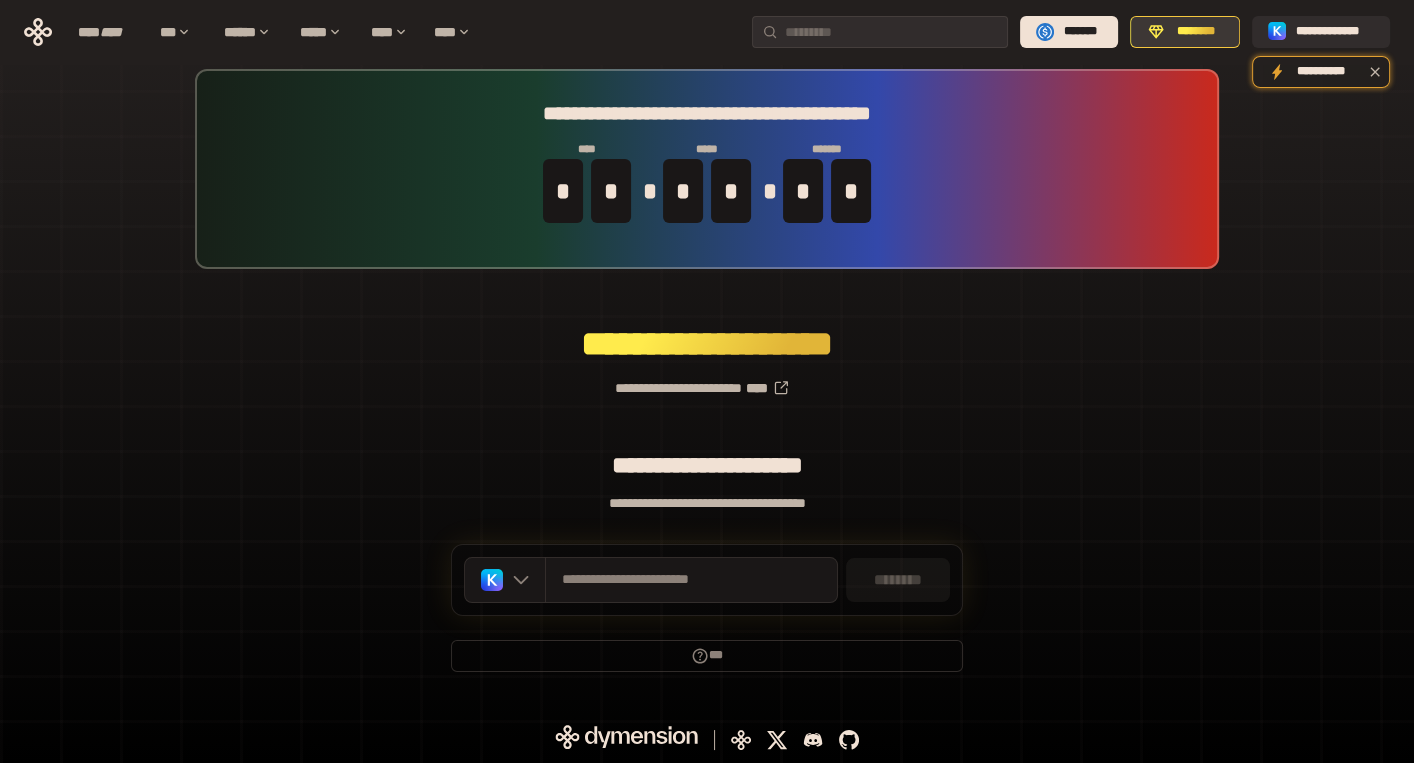click on "********" at bounding box center [1196, 32] 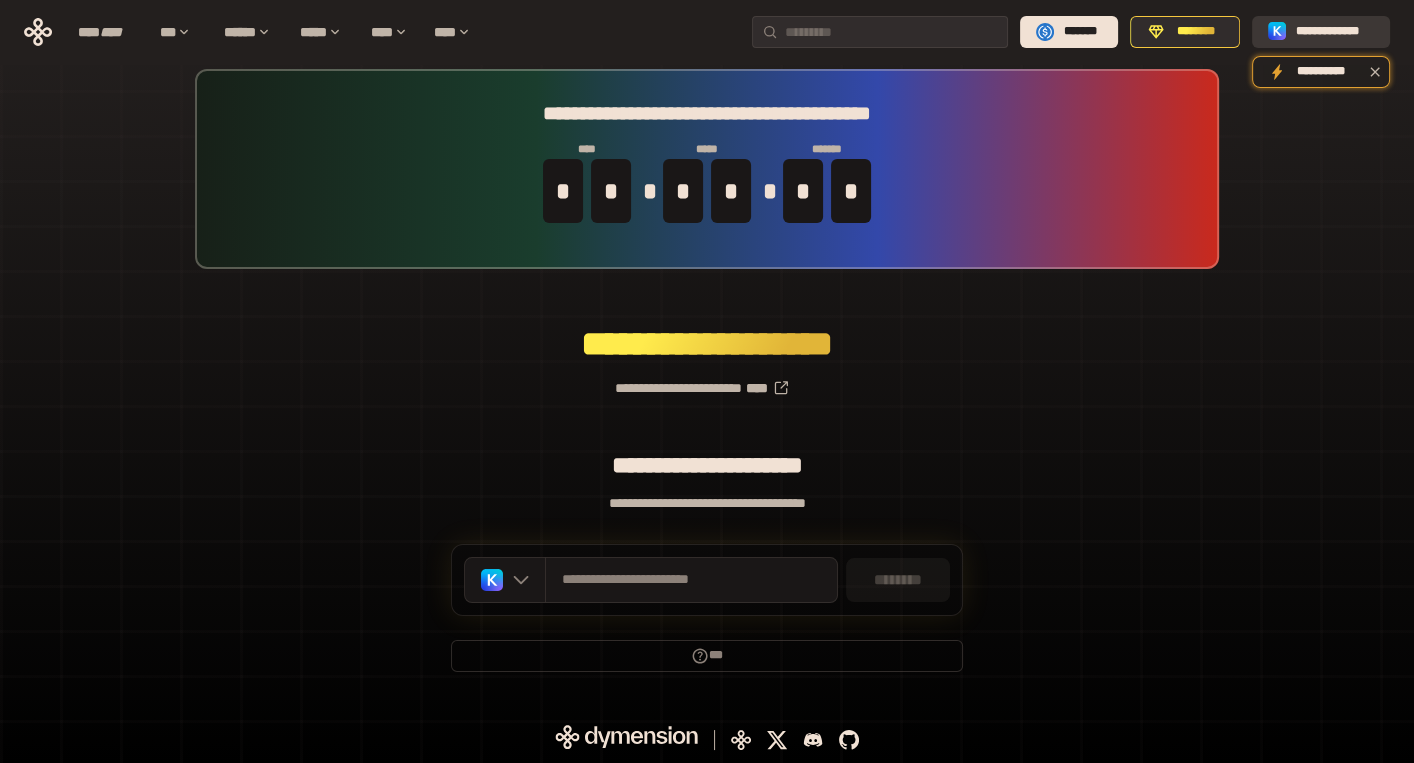 click on "**********" at bounding box center [1335, 32] 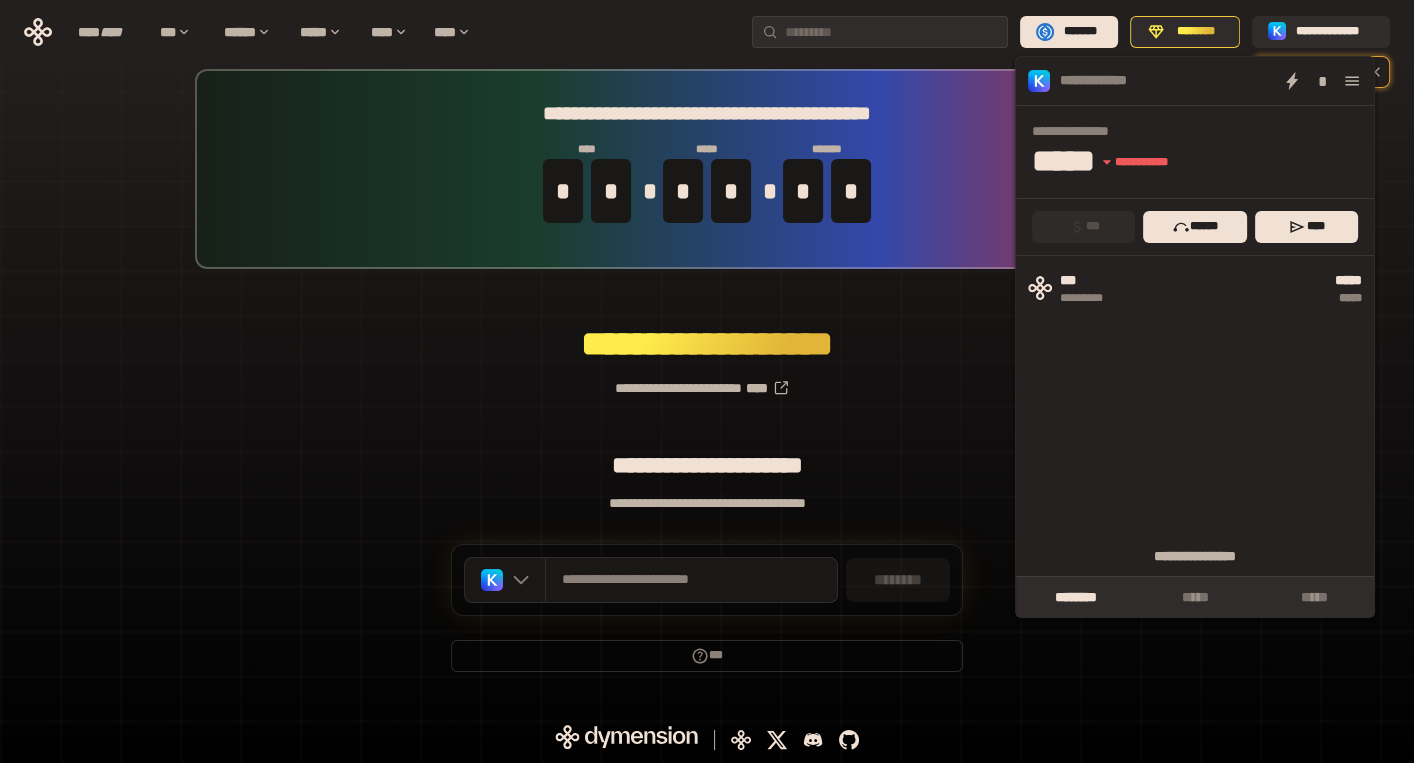 click on "**********" at bounding box center (707, 32) 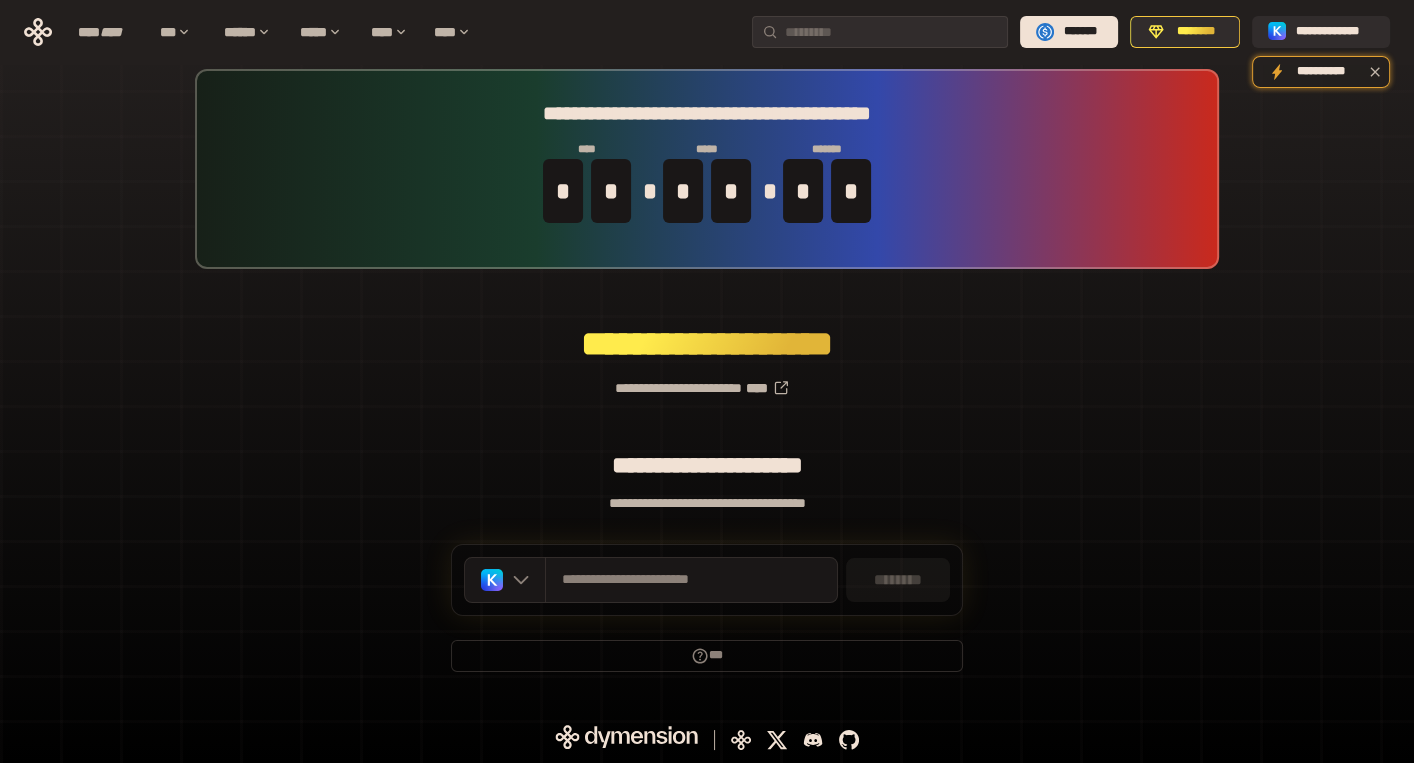 click on "**********" at bounding box center [707, 380] 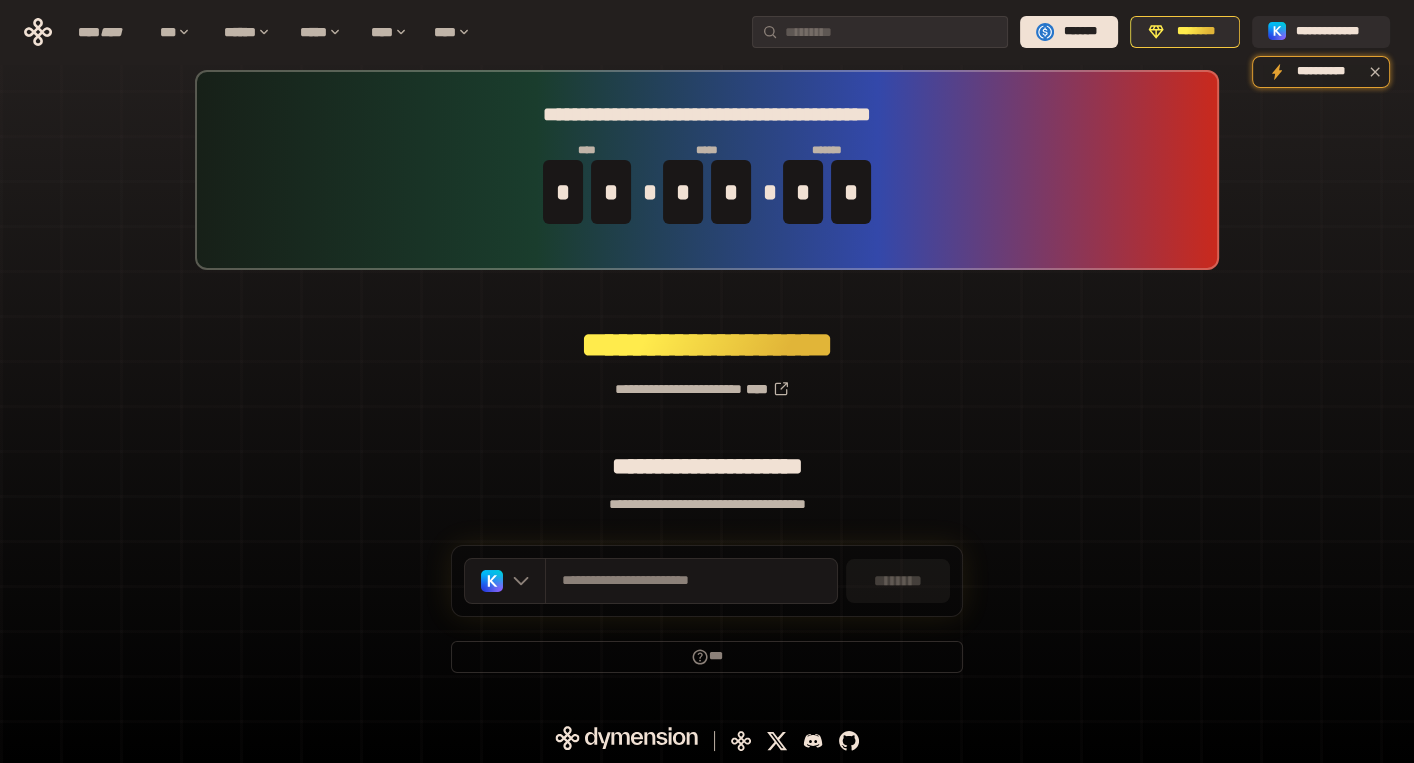 scroll, scrollTop: 19, scrollLeft: 0, axis: vertical 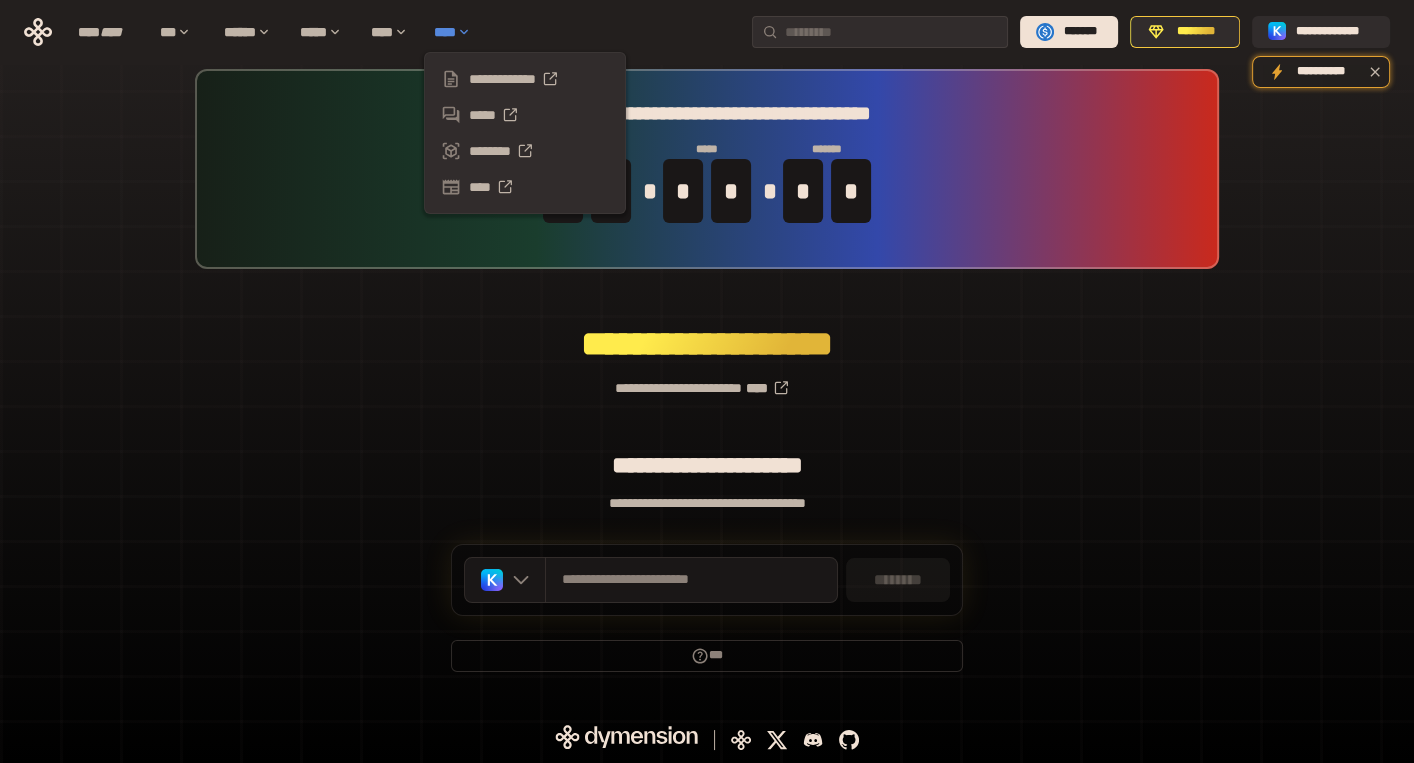 click on "****" at bounding box center [457, 32] 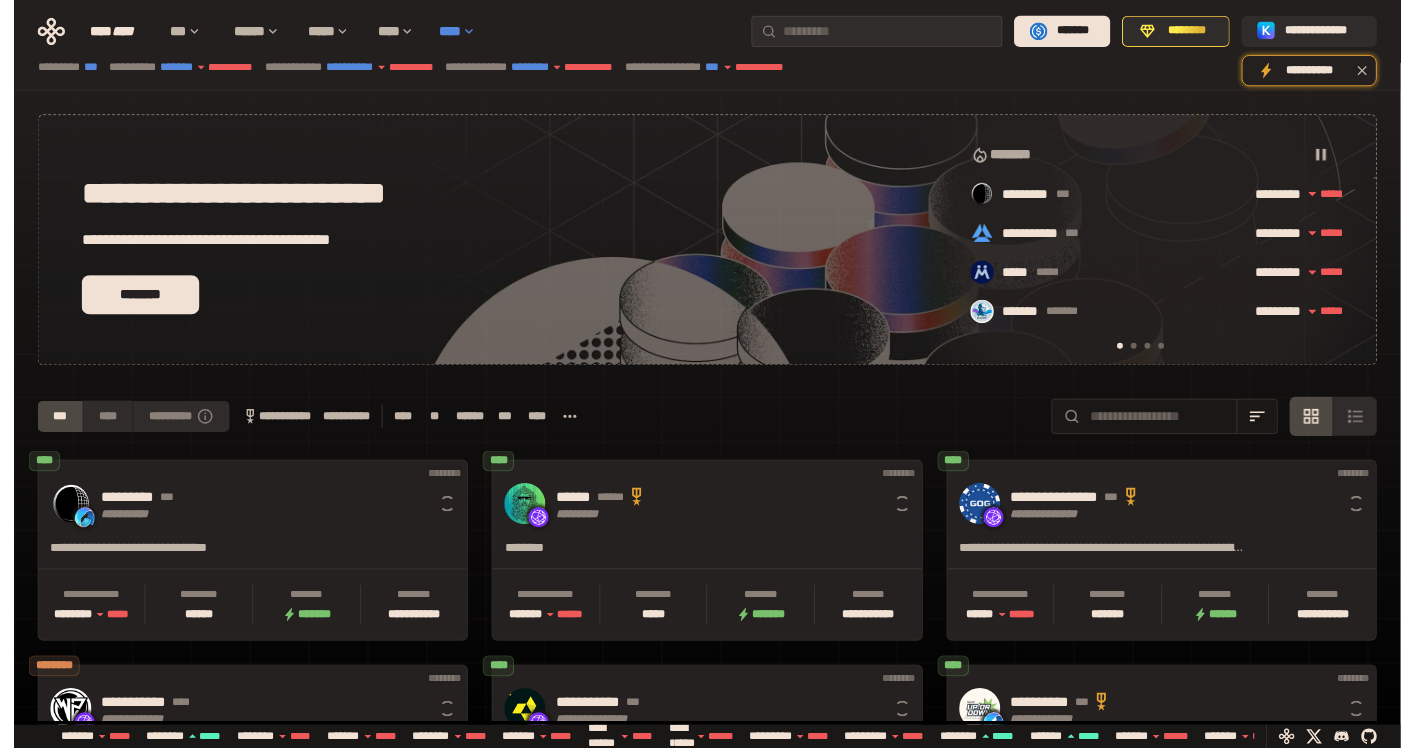 scroll, scrollTop: 0, scrollLeft: 0, axis: both 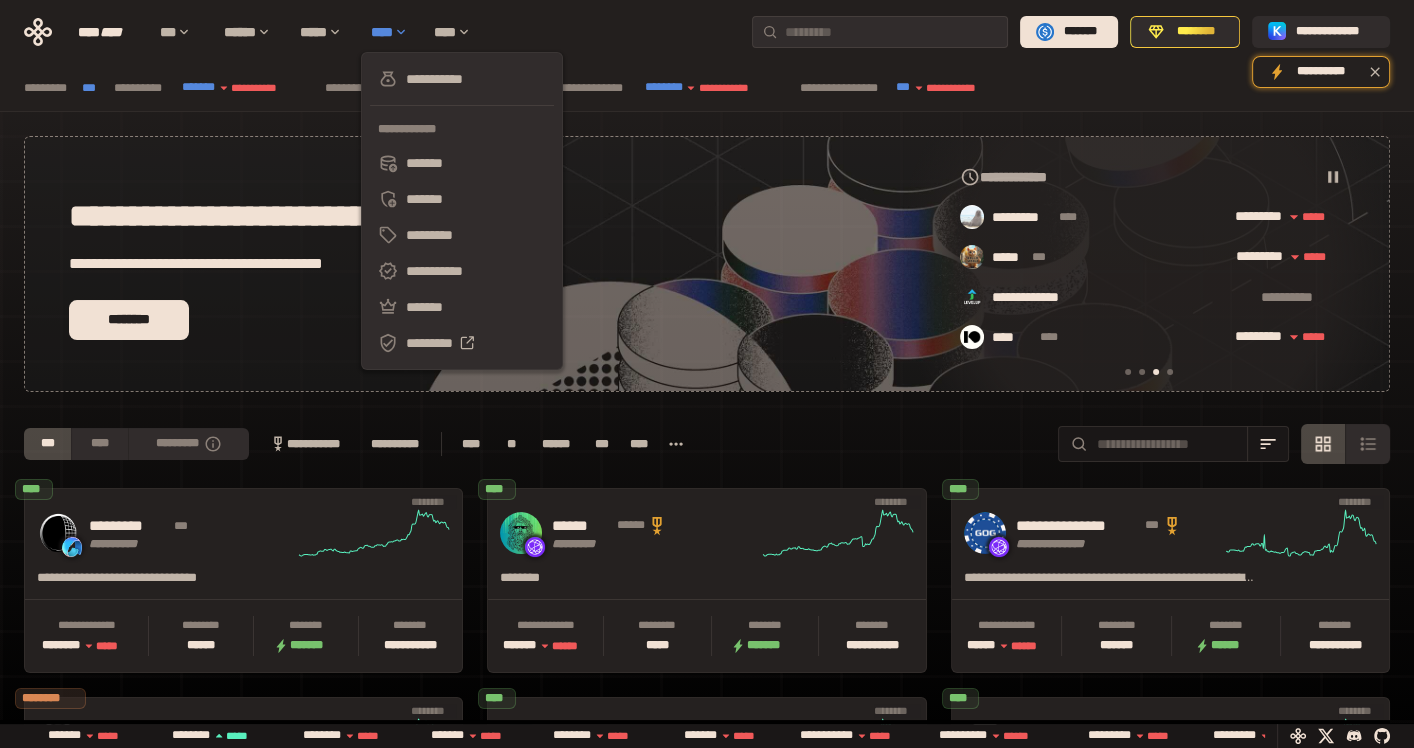 click on "****" at bounding box center [392, 32] 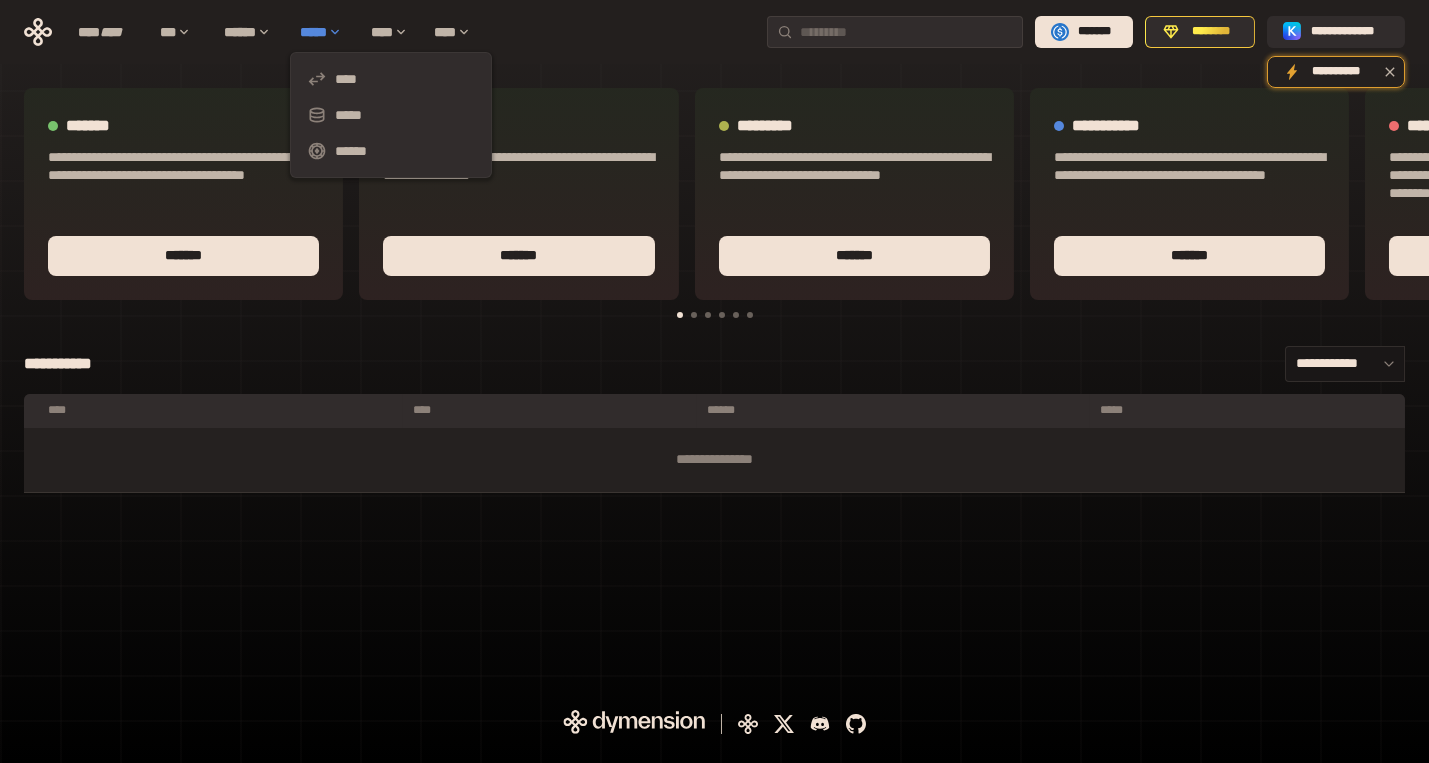 click on "*****" at bounding box center [325, 32] 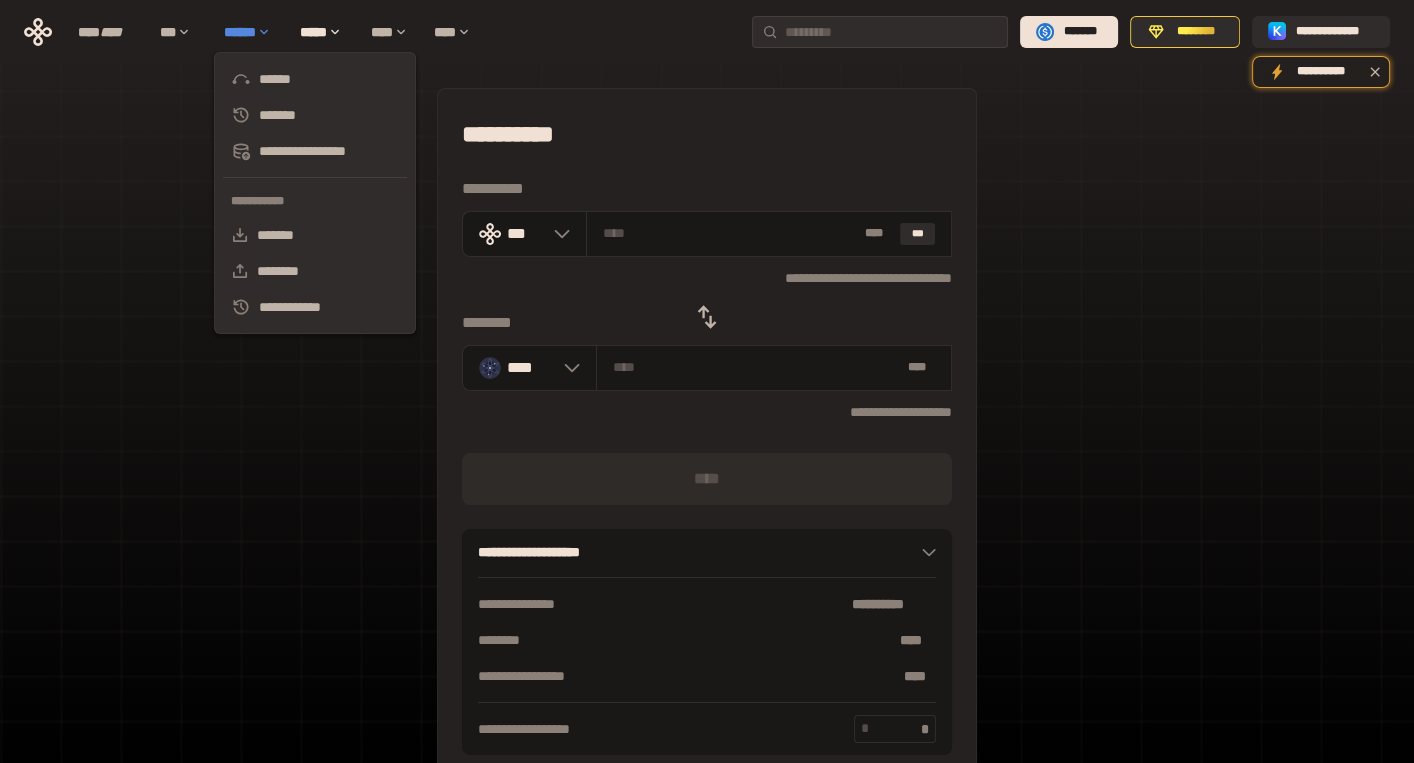 click on "******" at bounding box center [252, 32] 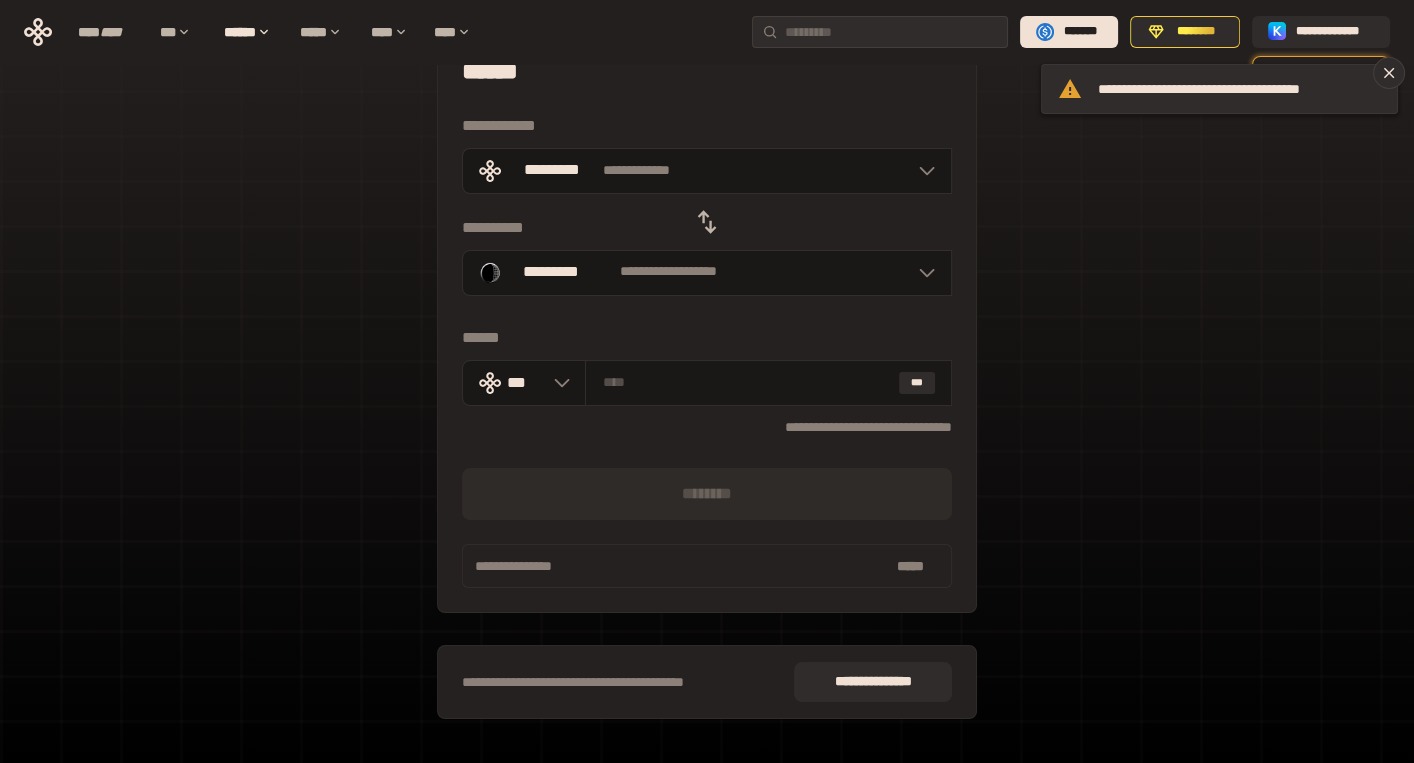 scroll, scrollTop: 109, scrollLeft: 0, axis: vertical 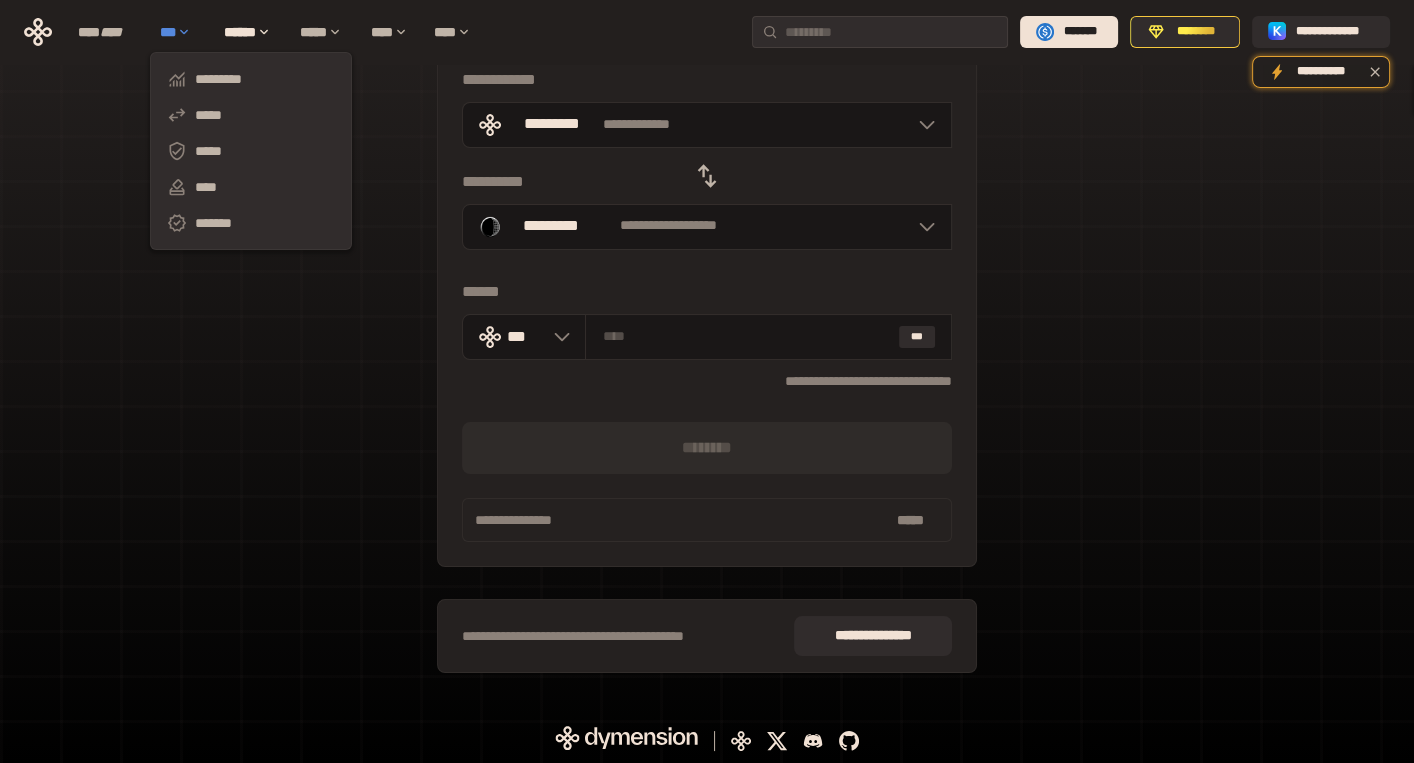 click on "***" at bounding box center (182, 32) 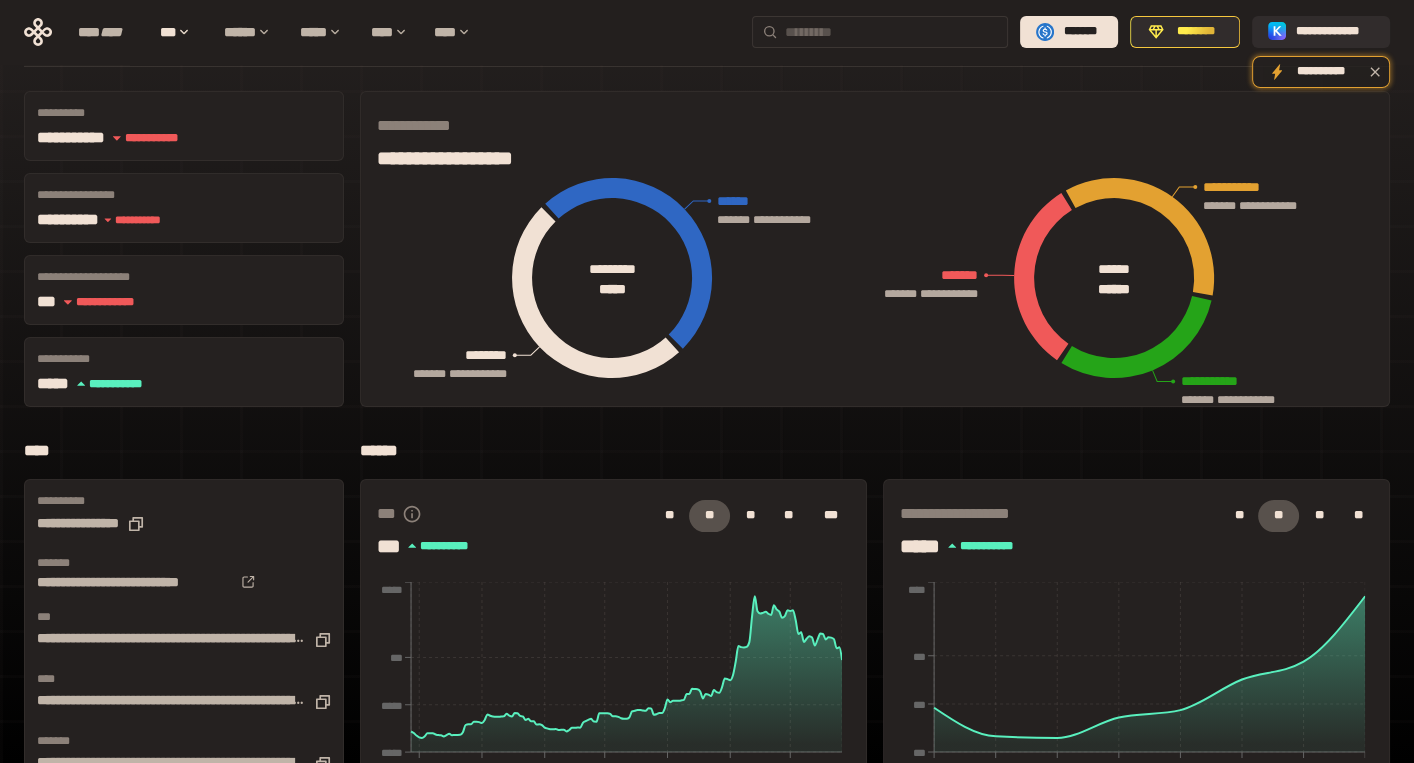 click at bounding box center (880, 32) 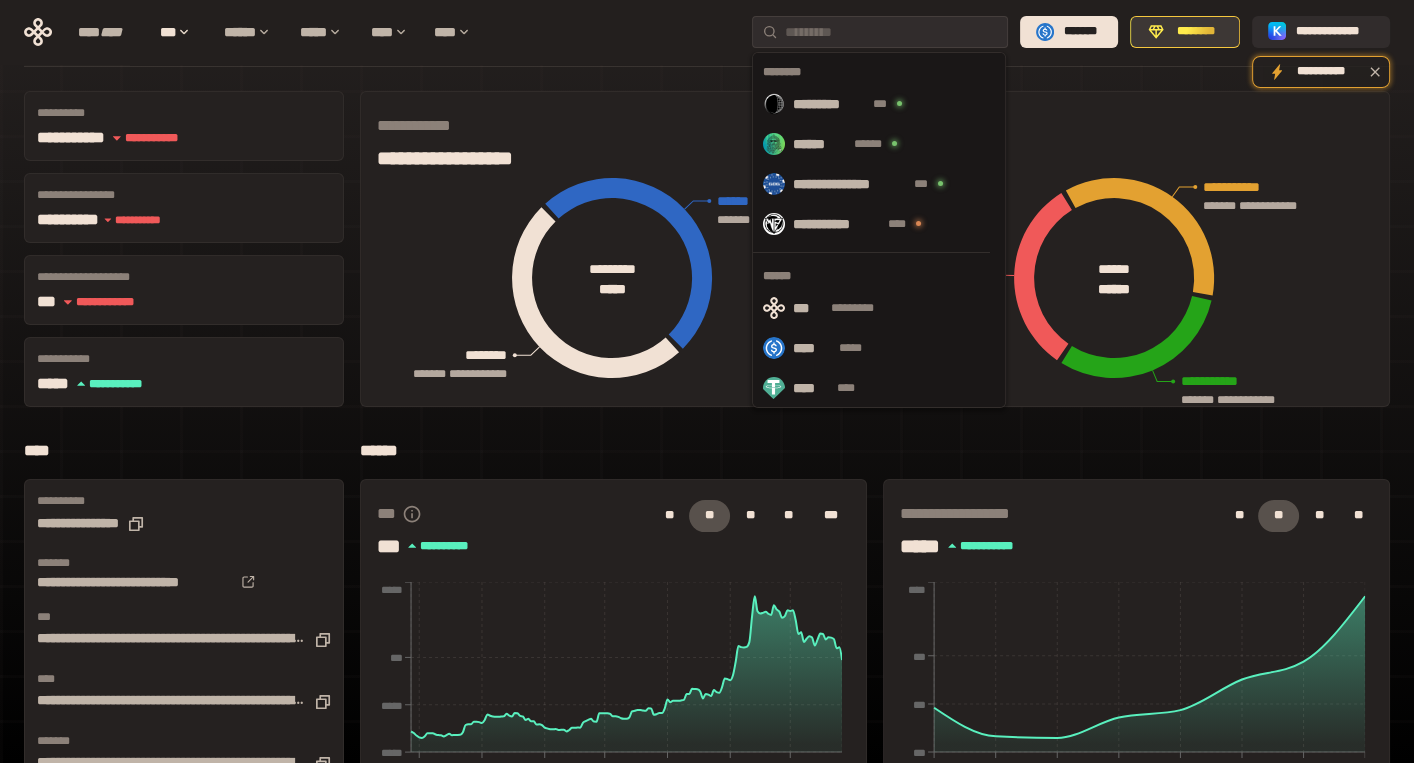 click on "********" at bounding box center [1185, 32] 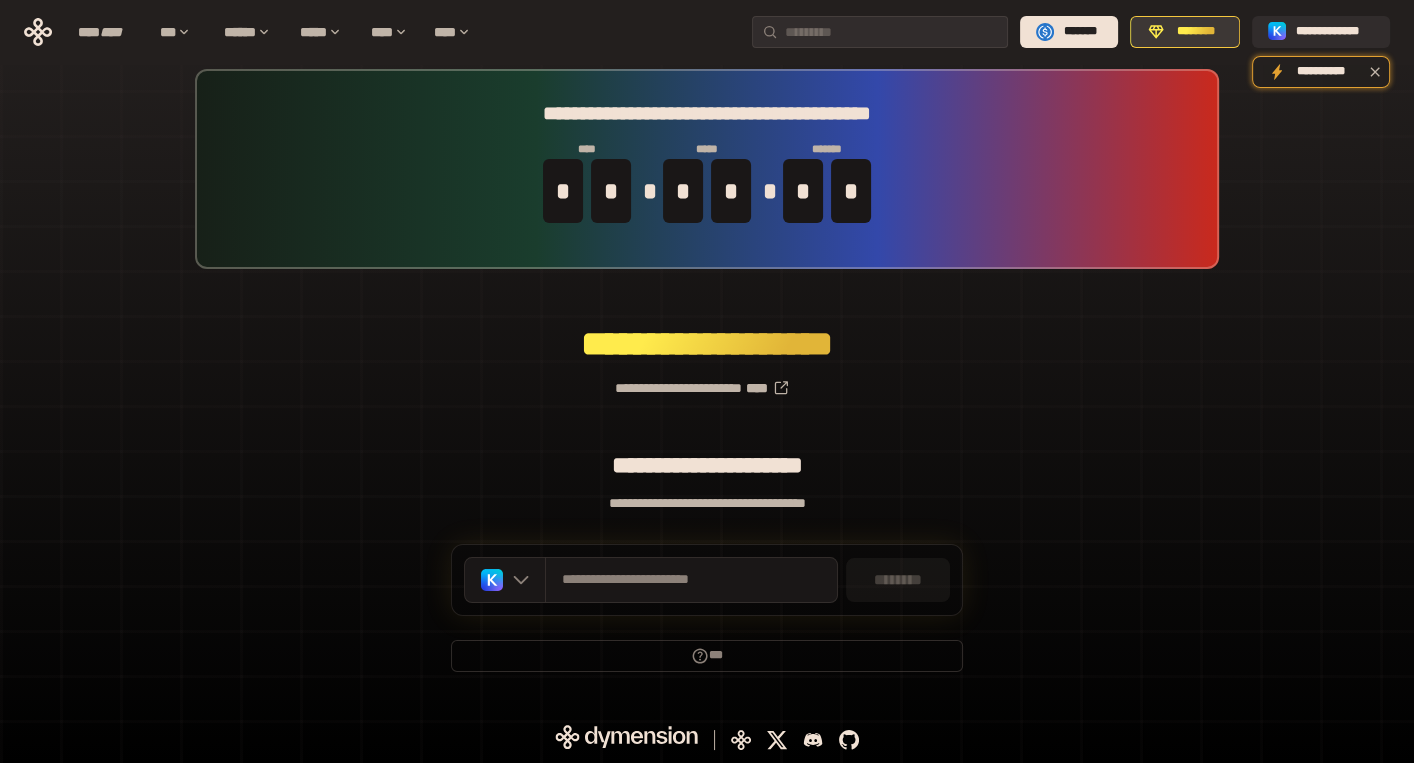 click on "********" at bounding box center (1185, 32) 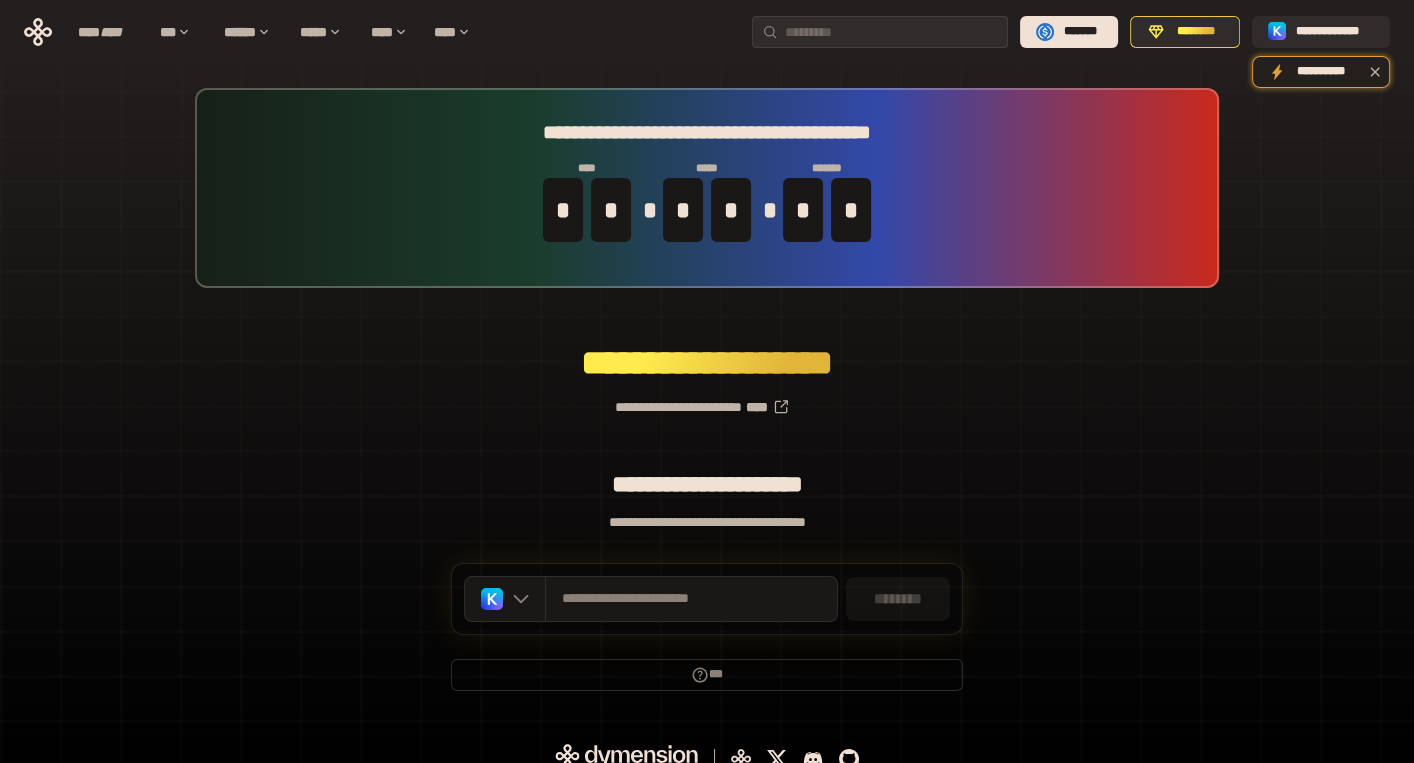 scroll, scrollTop: 19, scrollLeft: 0, axis: vertical 